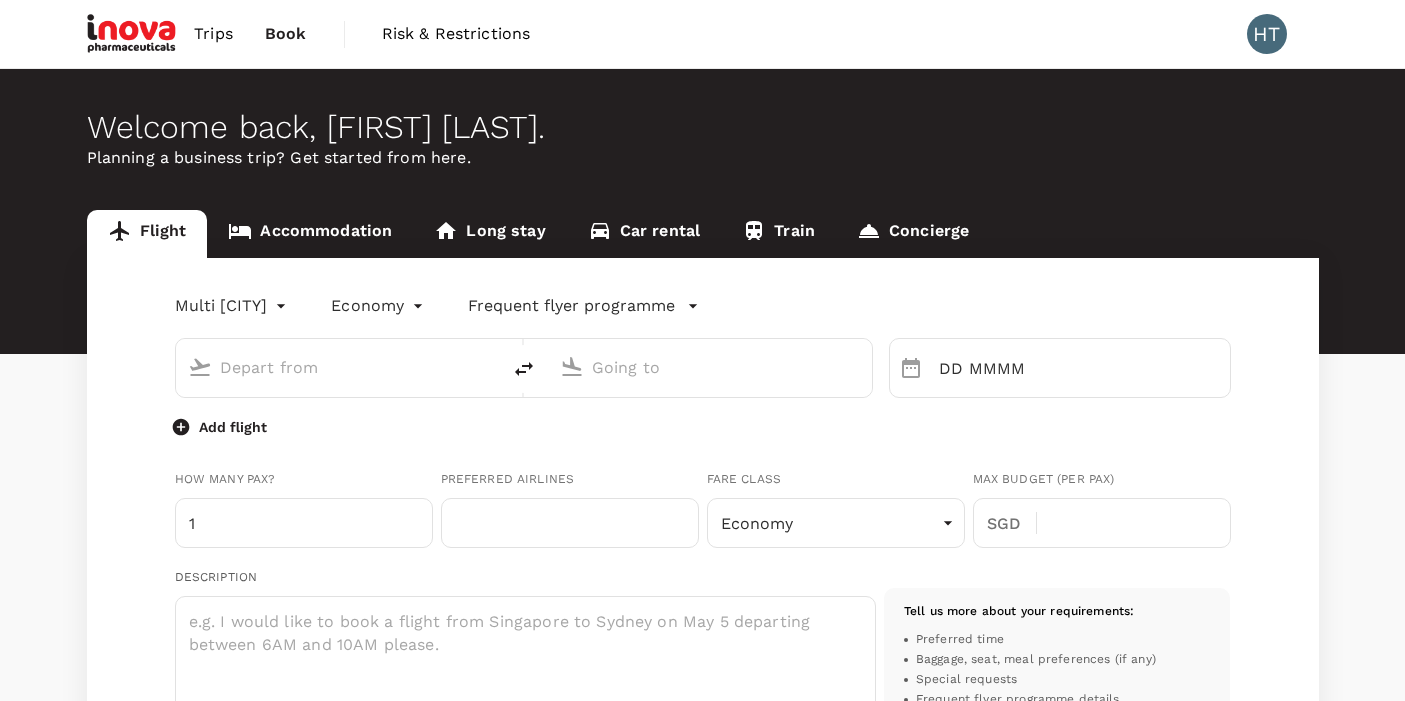 scroll, scrollTop: 0, scrollLeft: 0, axis: both 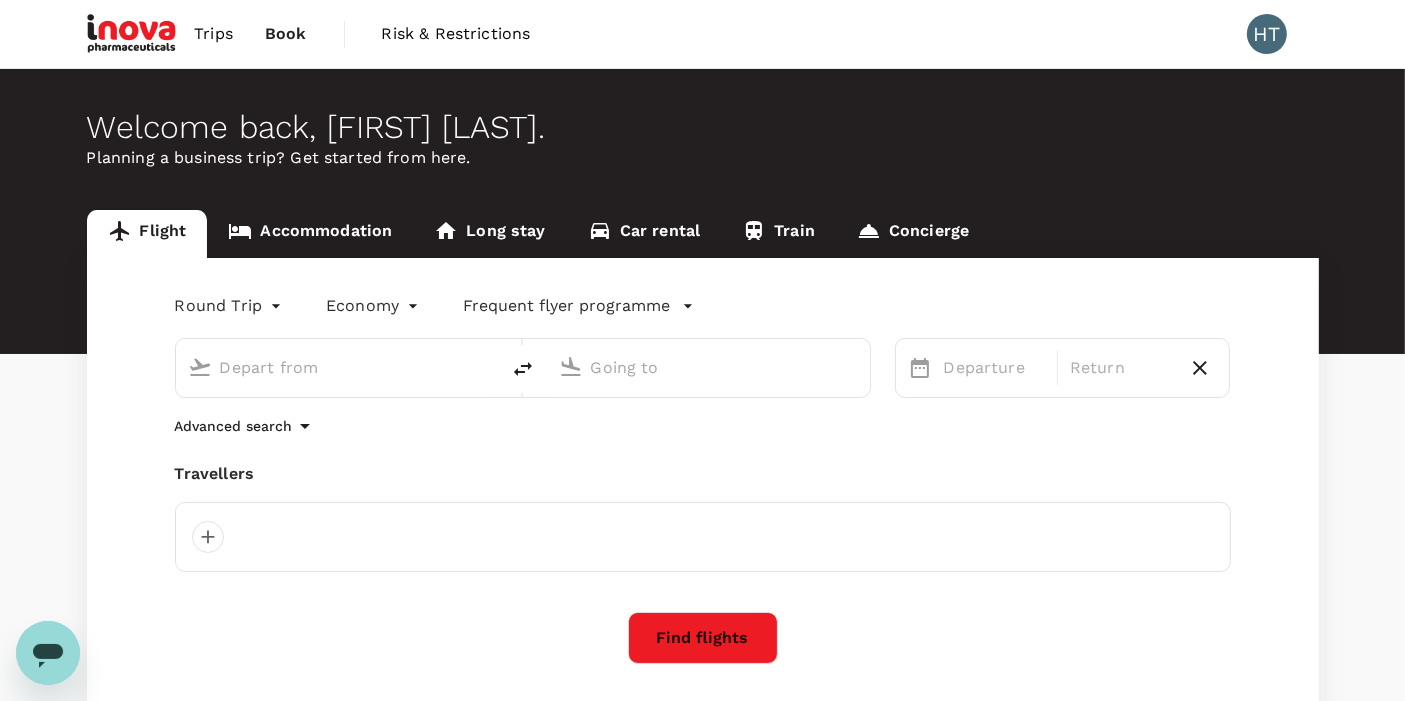 type on "roundtrip" 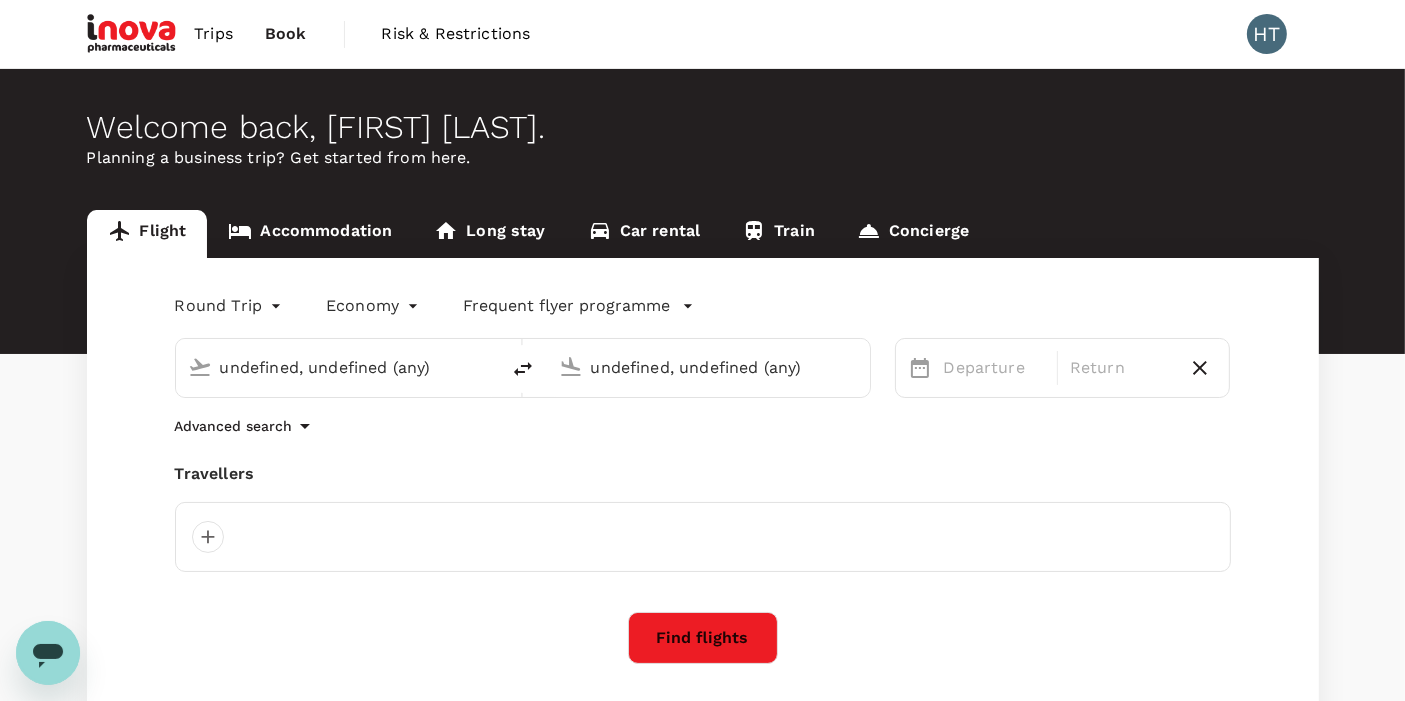 type on "[CITY] ([AIRPORT_CODE])" 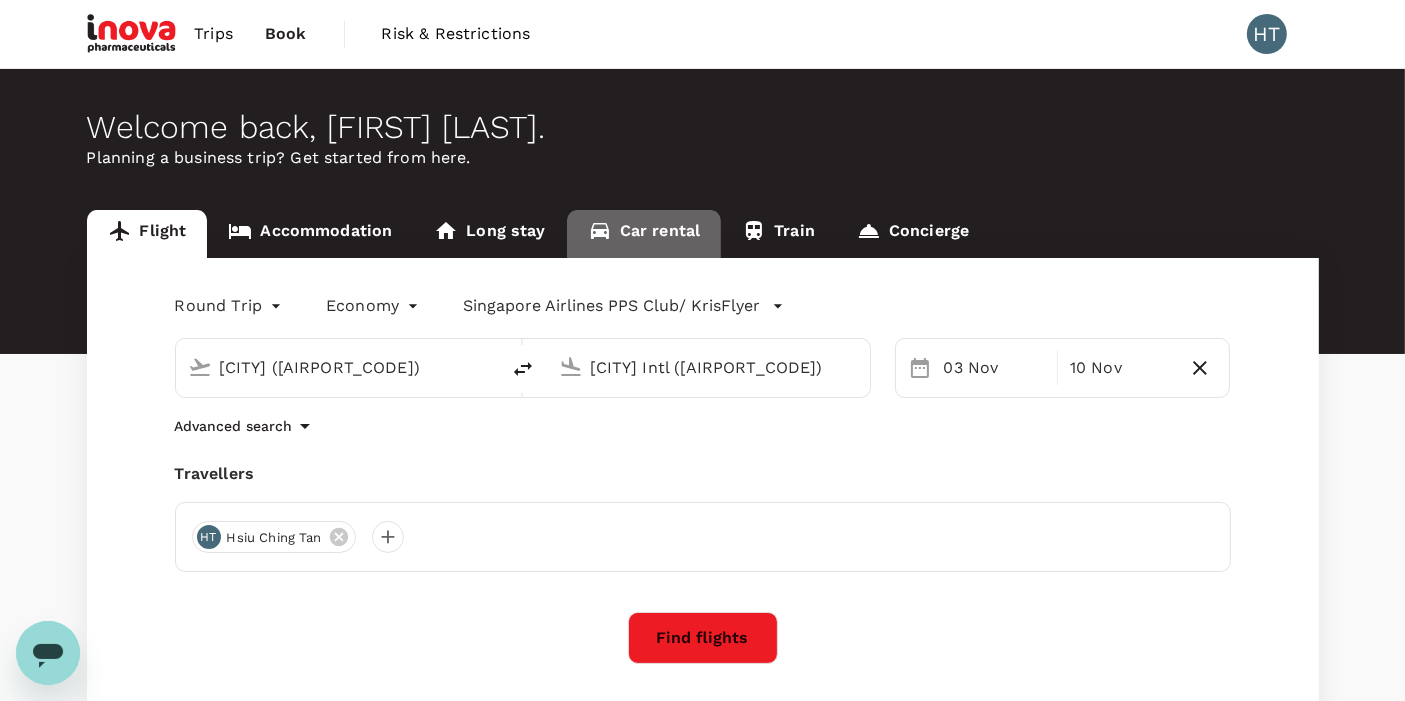 click on "Car rental" at bounding box center [644, 234] 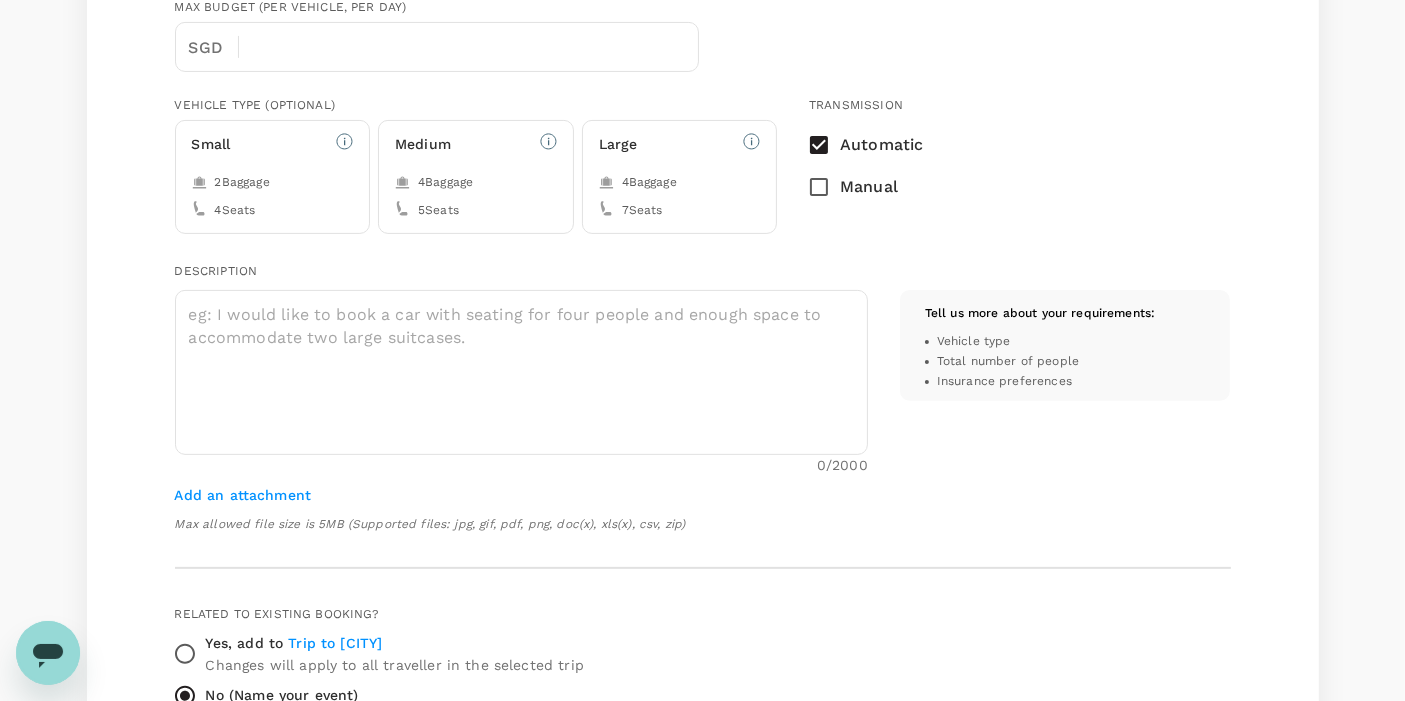 scroll, scrollTop: 0, scrollLeft: 0, axis: both 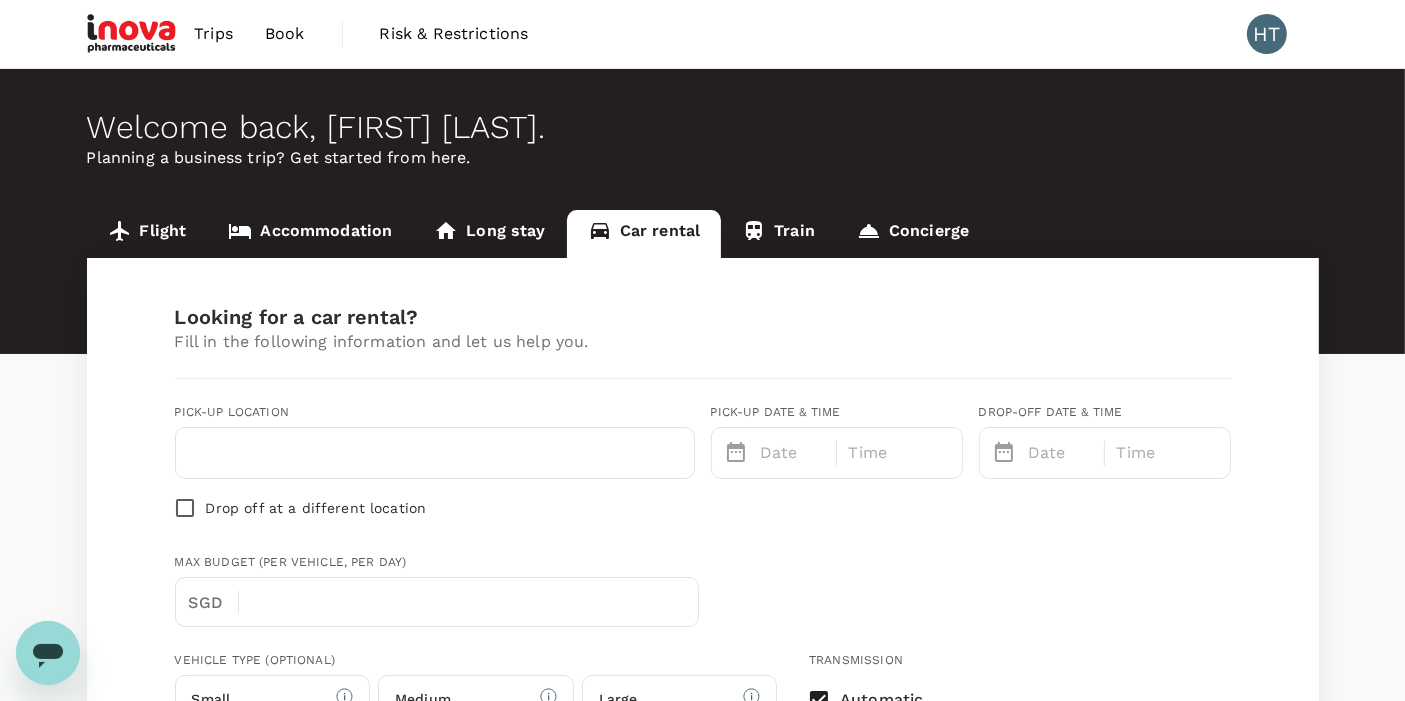 click on "Concierge" at bounding box center (913, 234) 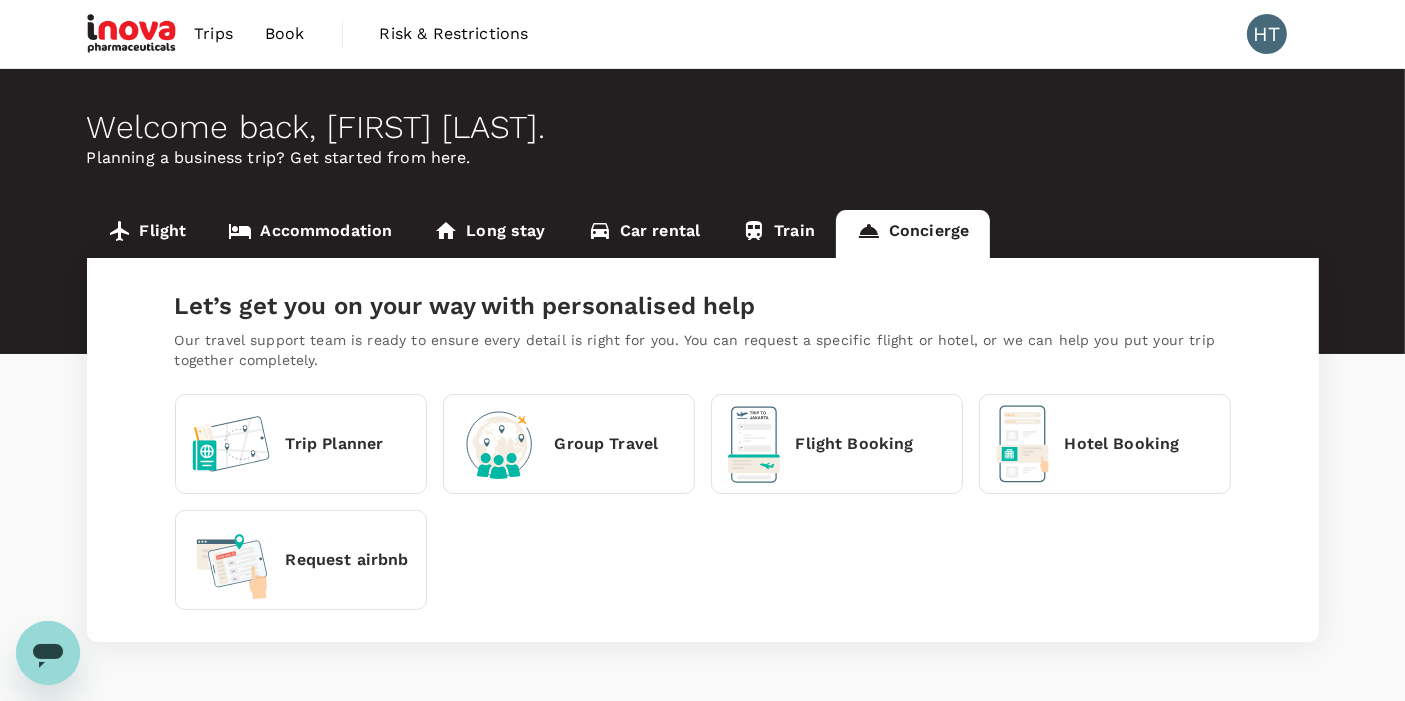 click on "Train" at bounding box center [778, 234] 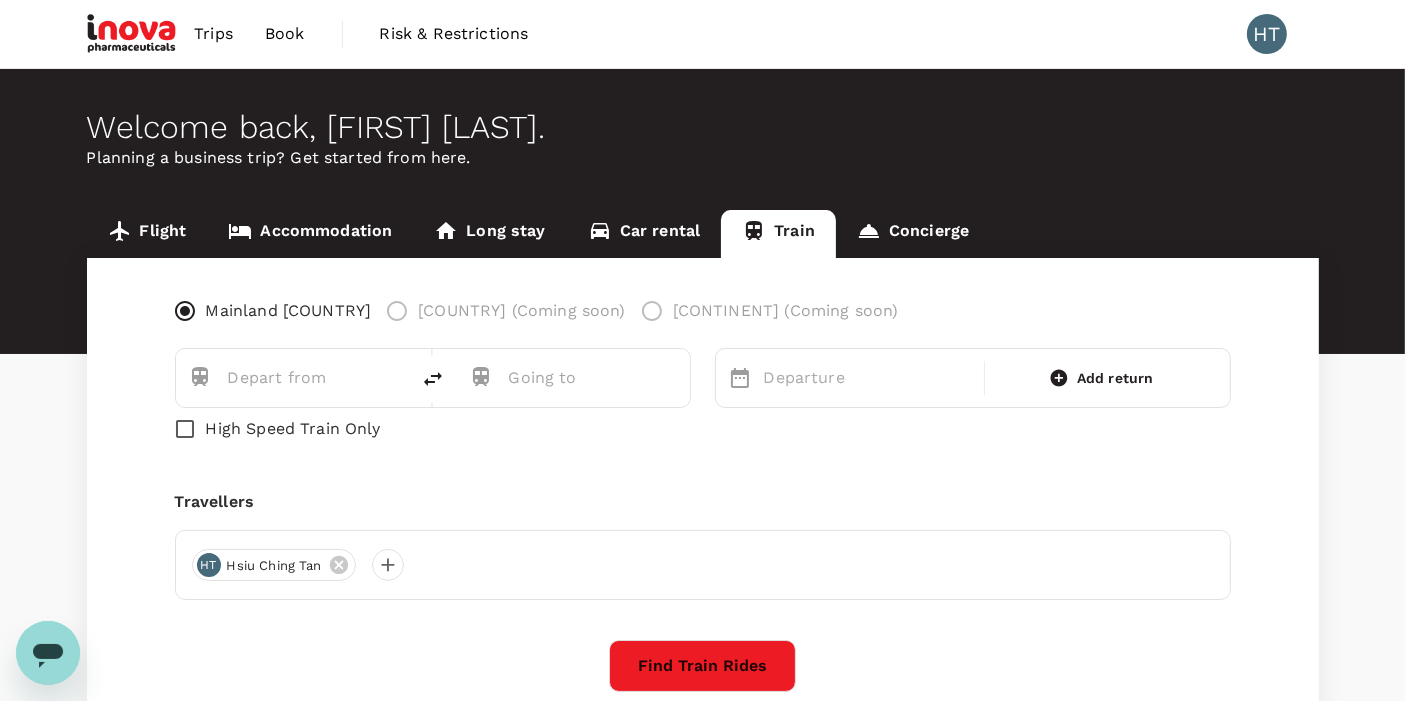 click on "Long stay" at bounding box center [489, 234] 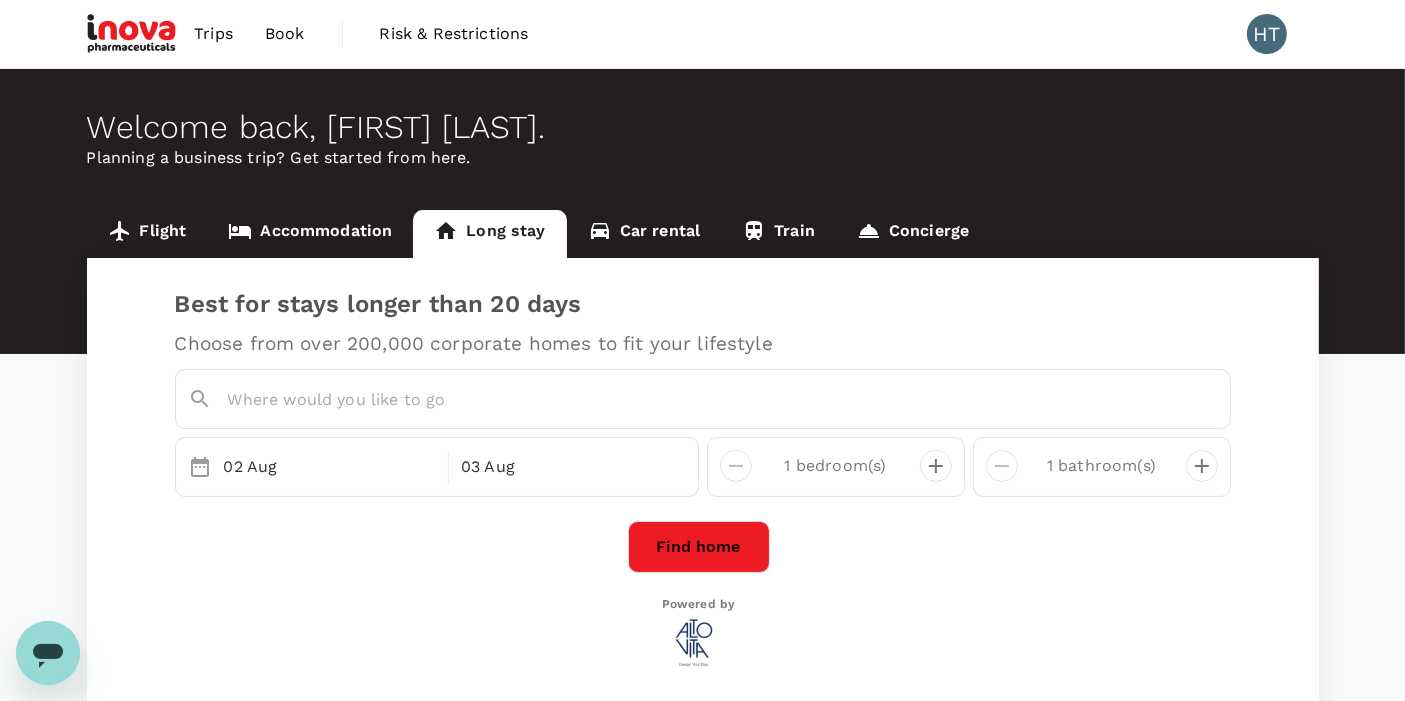 click on "Car rental" at bounding box center (644, 234) 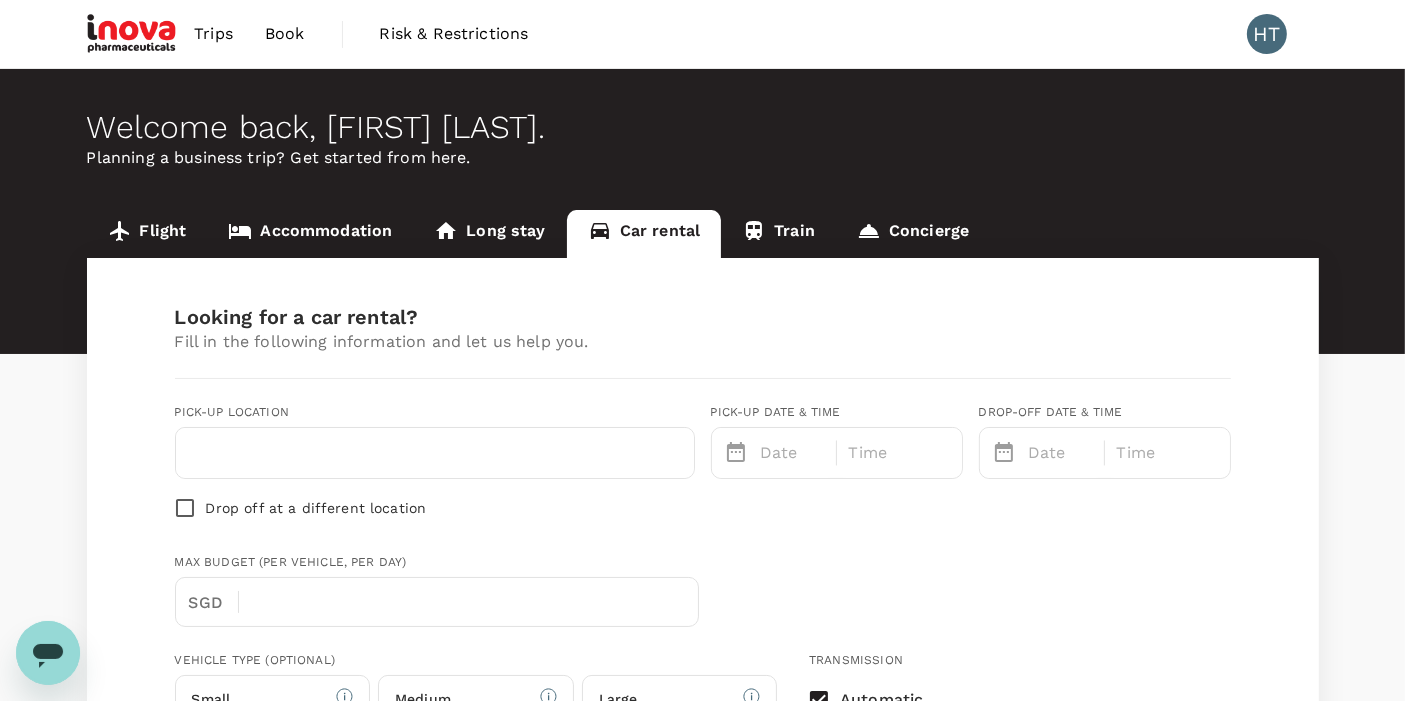 type on "Concierge booking - car-rental" 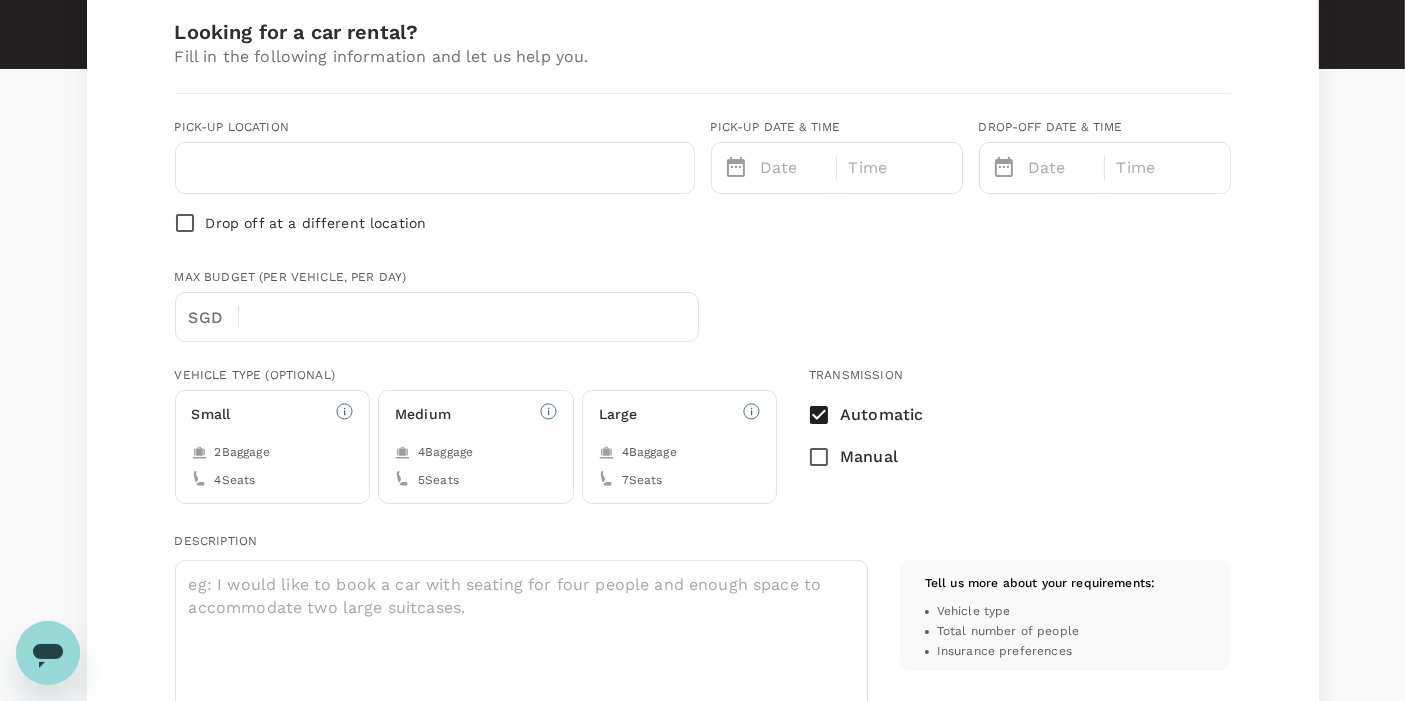 scroll, scrollTop: 0, scrollLeft: 0, axis: both 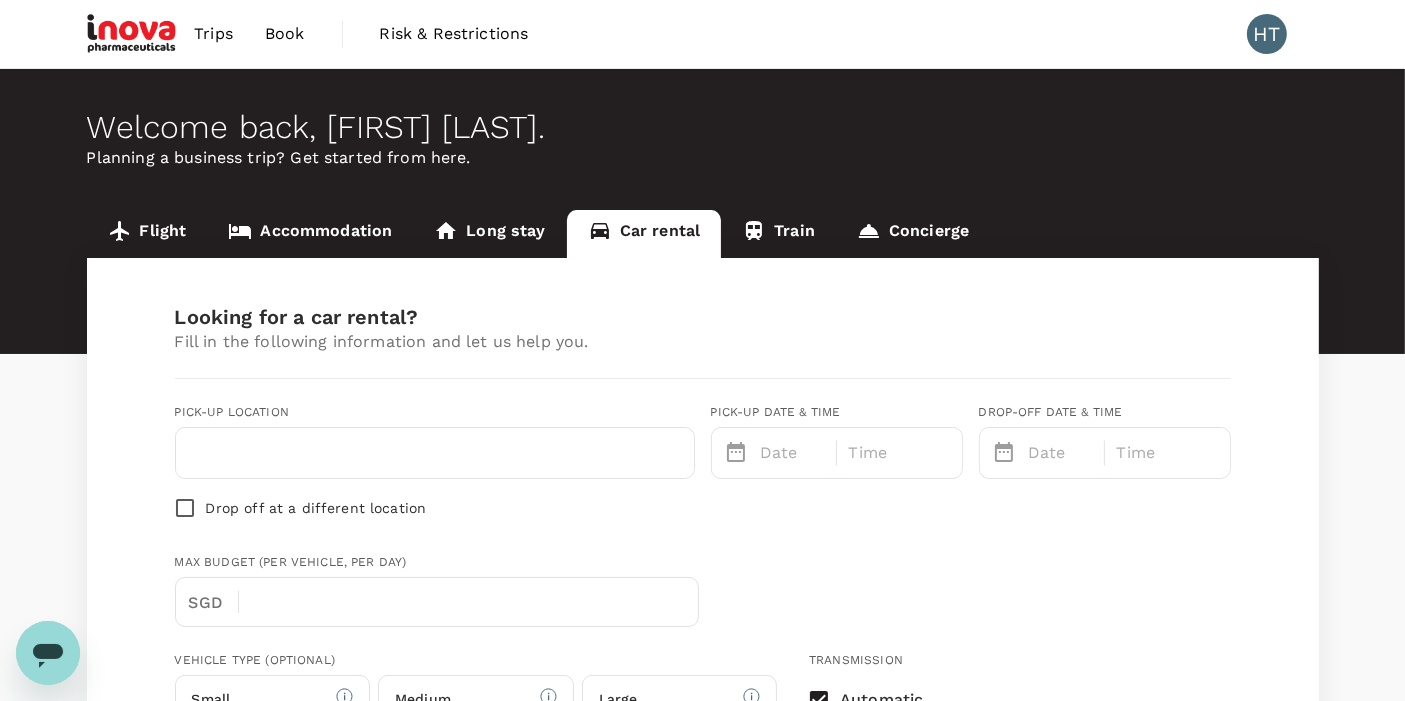 click at bounding box center (435, 453) 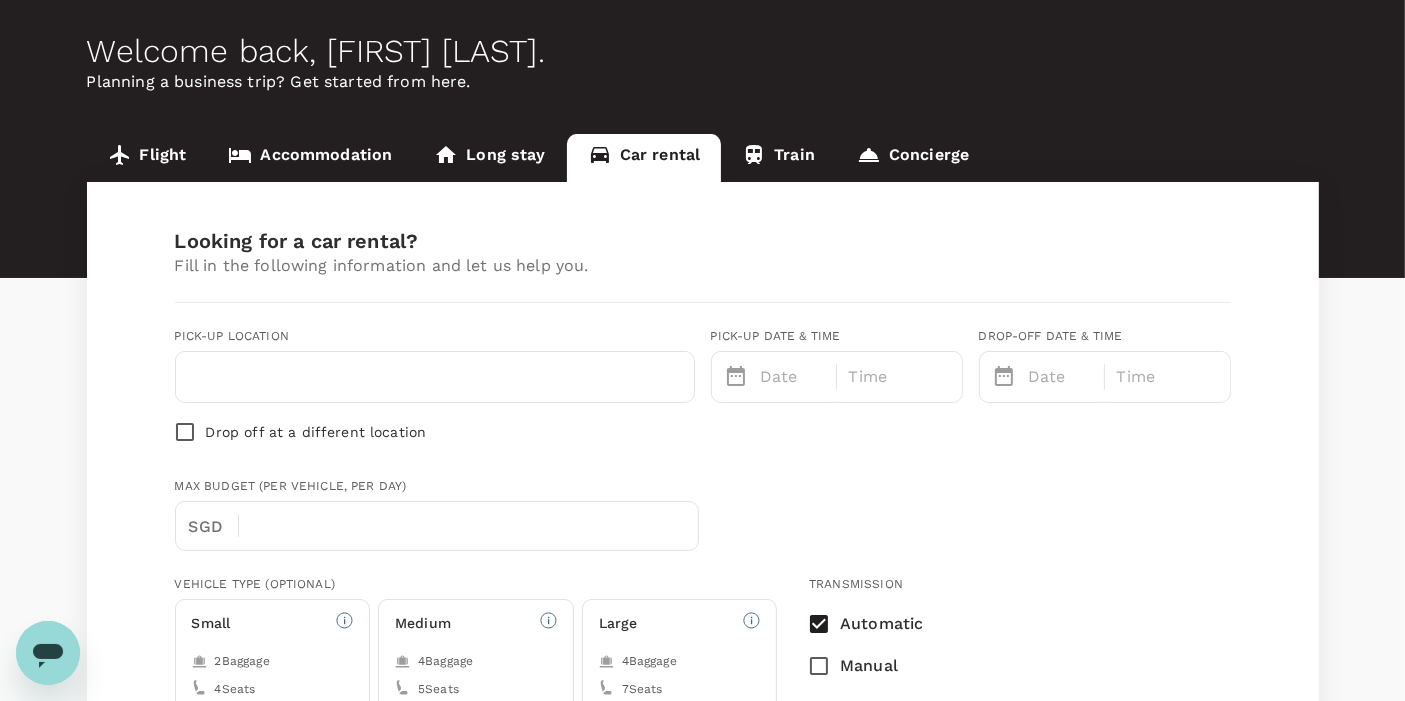 scroll, scrollTop: 0, scrollLeft: 0, axis: both 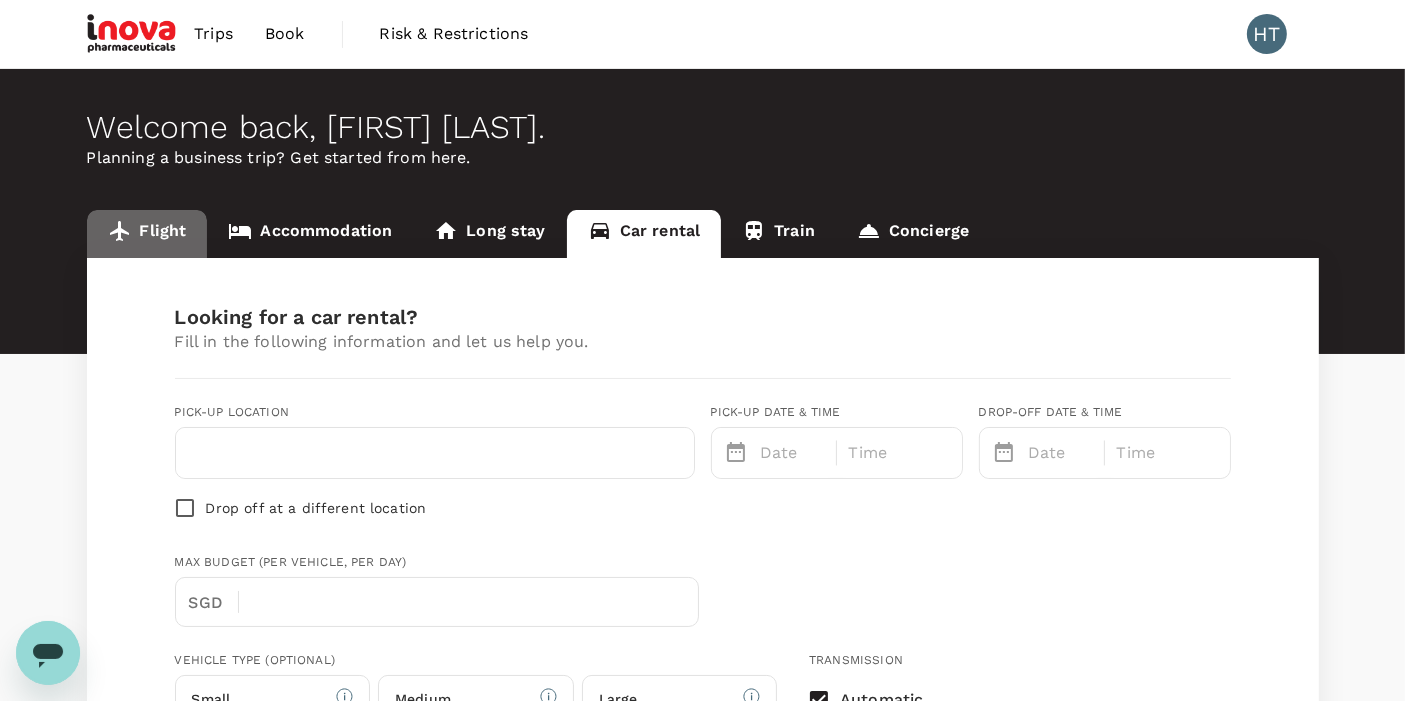 click 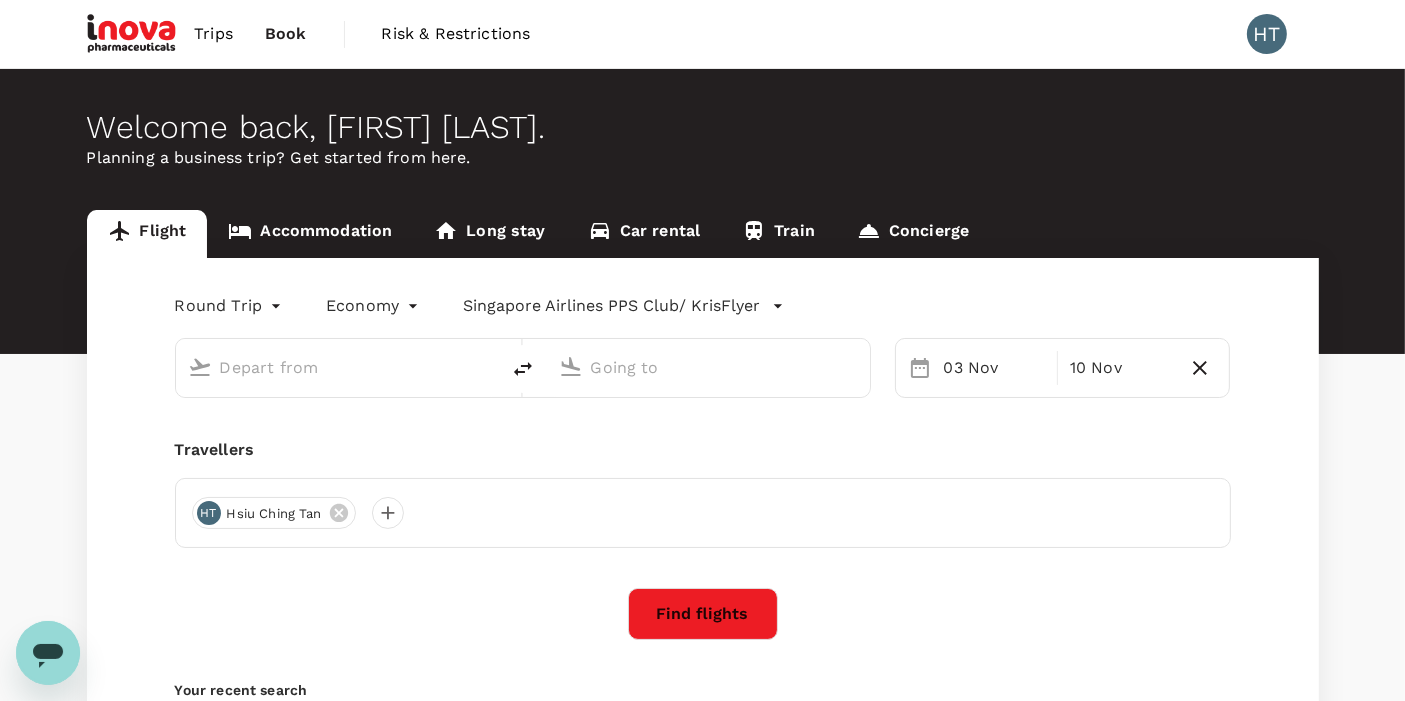 type on "[CITY] ([AIRPORT_CODE])" 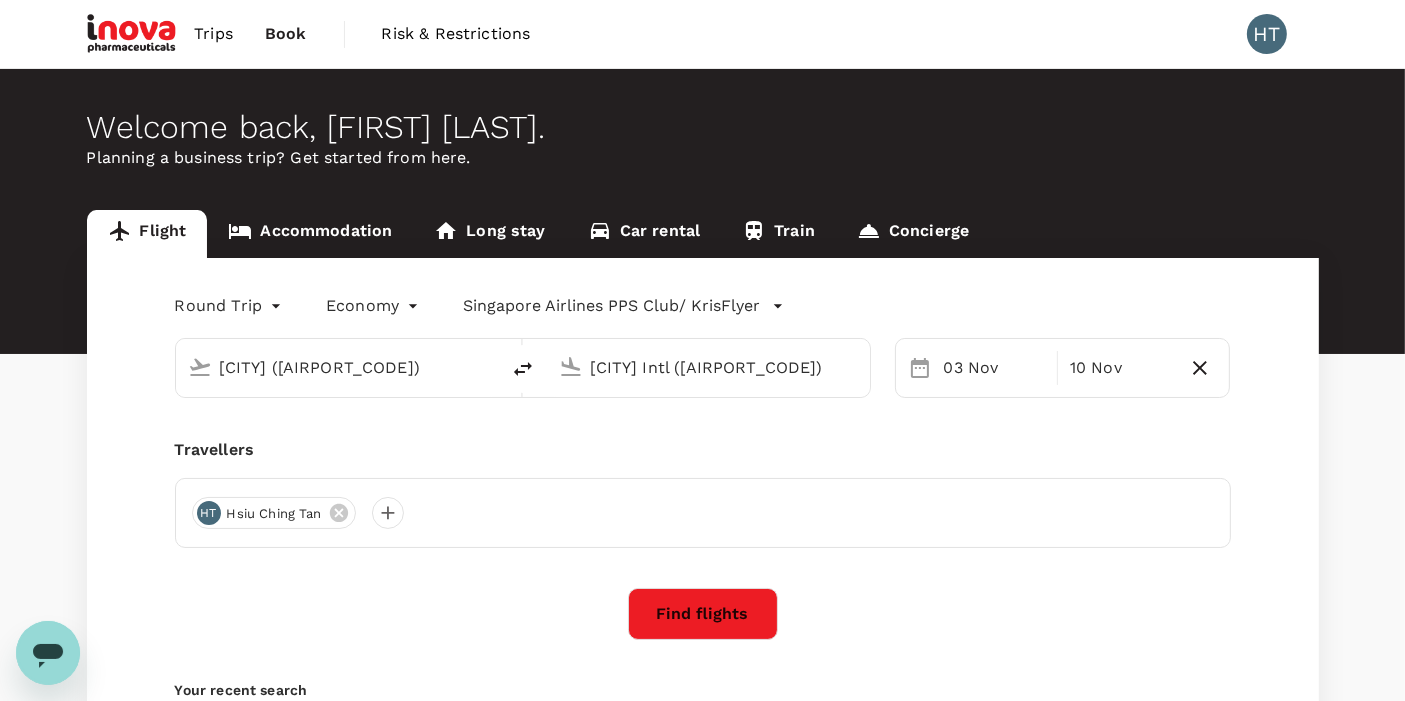 type 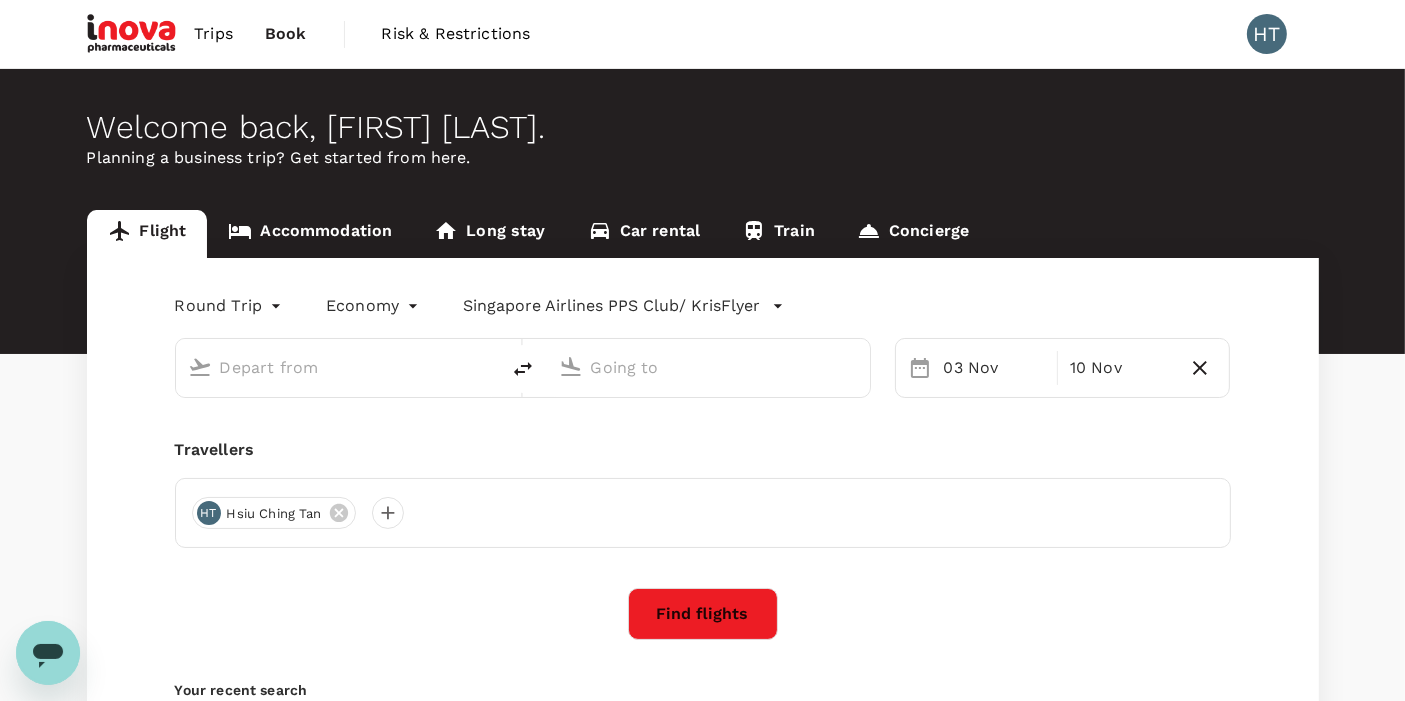 type on "[CITY] ([AIRPORT_CODE])" 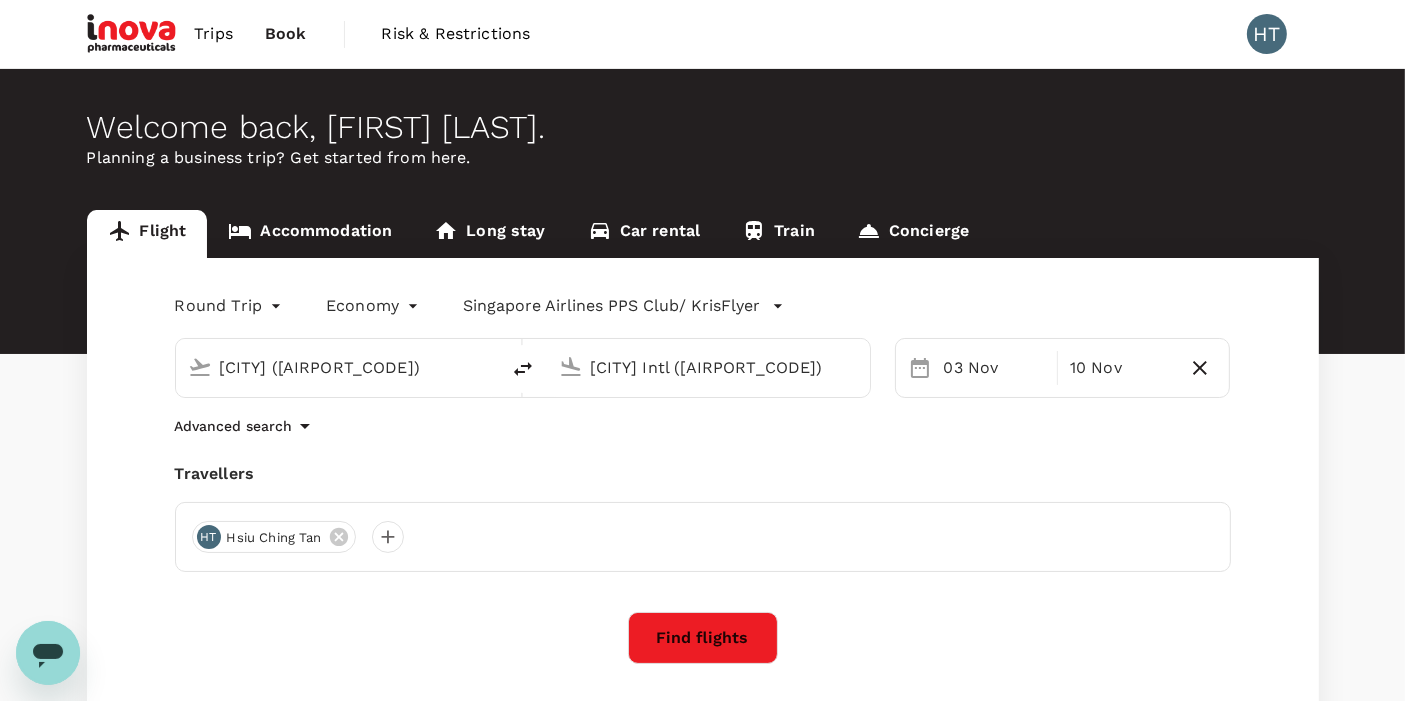 click 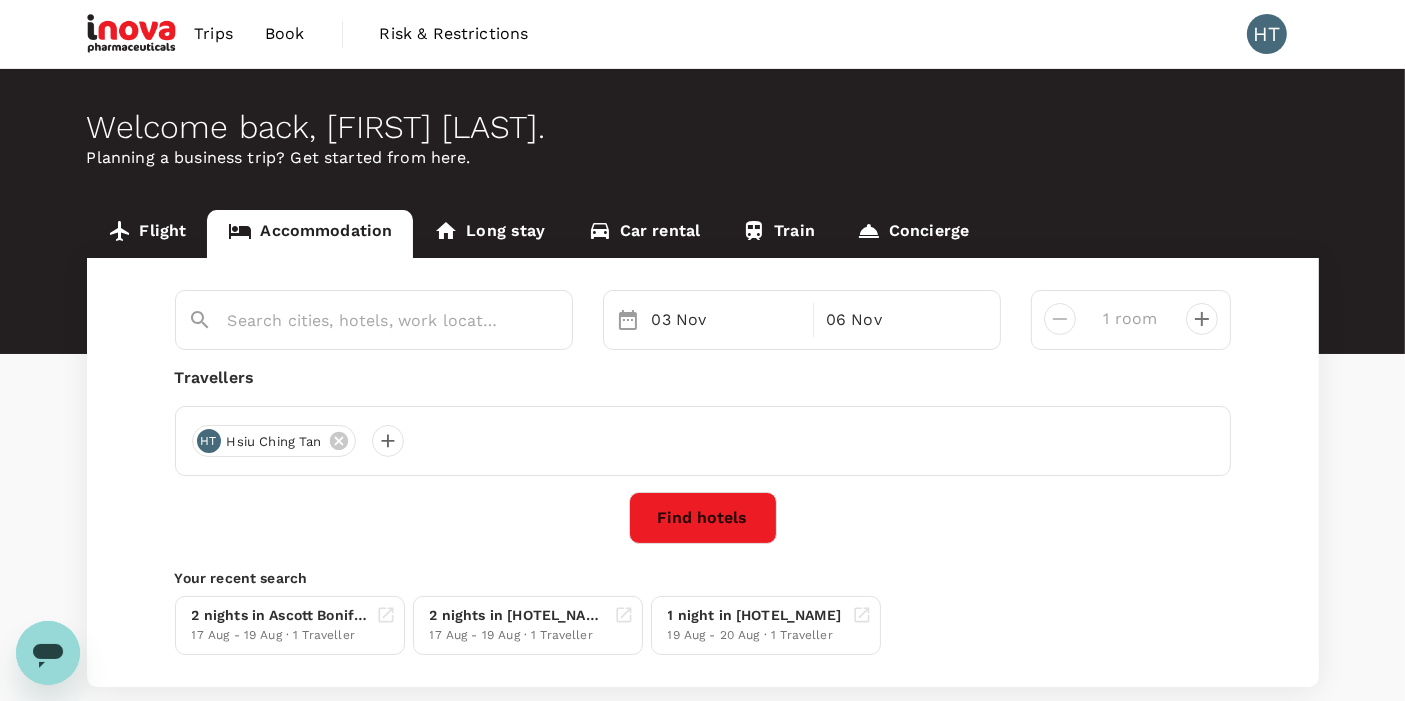 type on "[HOTEL_NAME]" 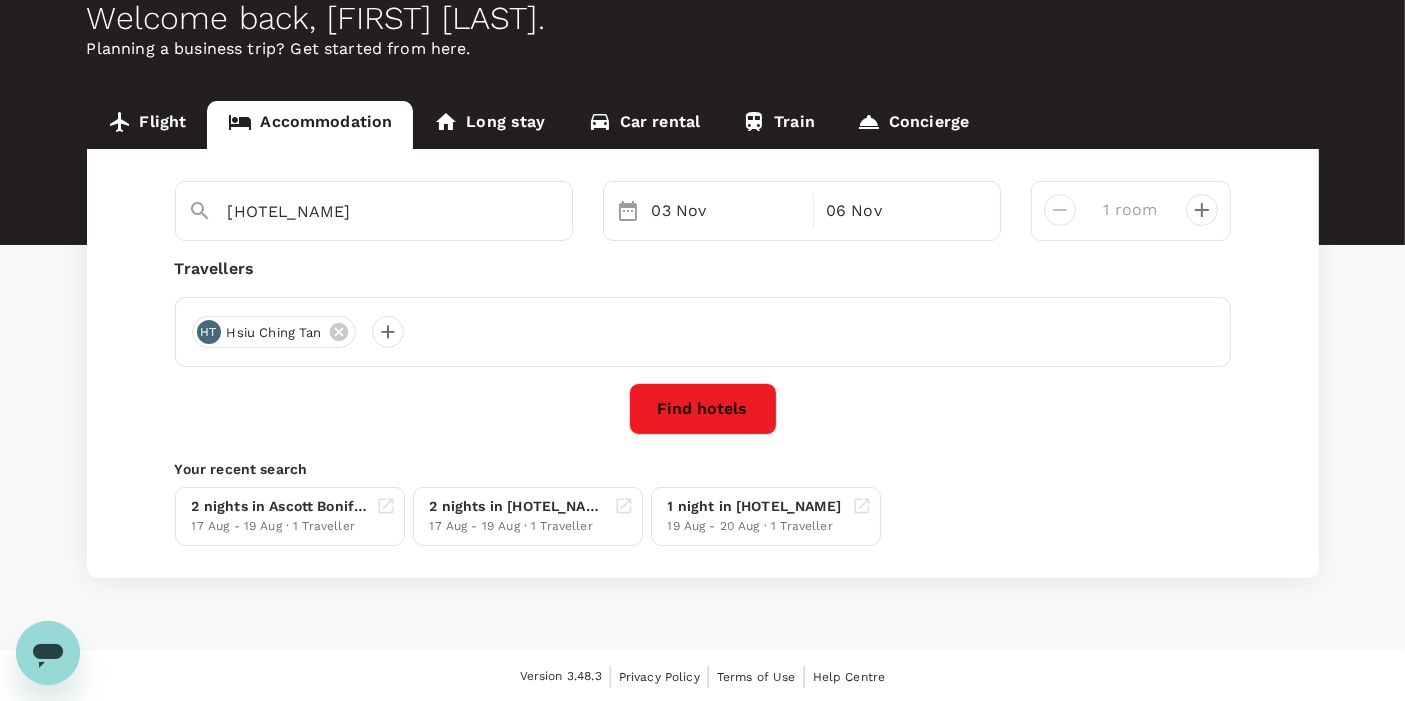 scroll, scrollTop: 0, scrollLeft: 0, axis: both 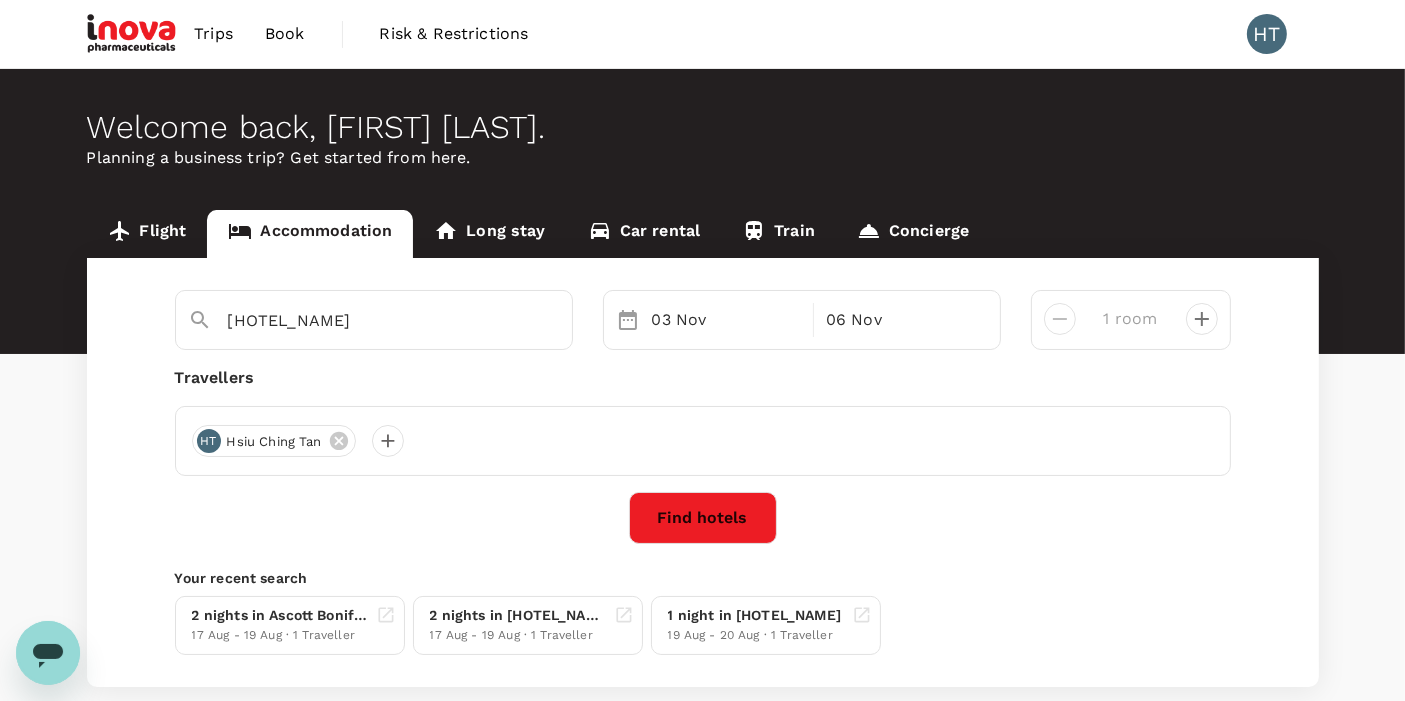 click on "Long stay" at bounding box center [489, 234] 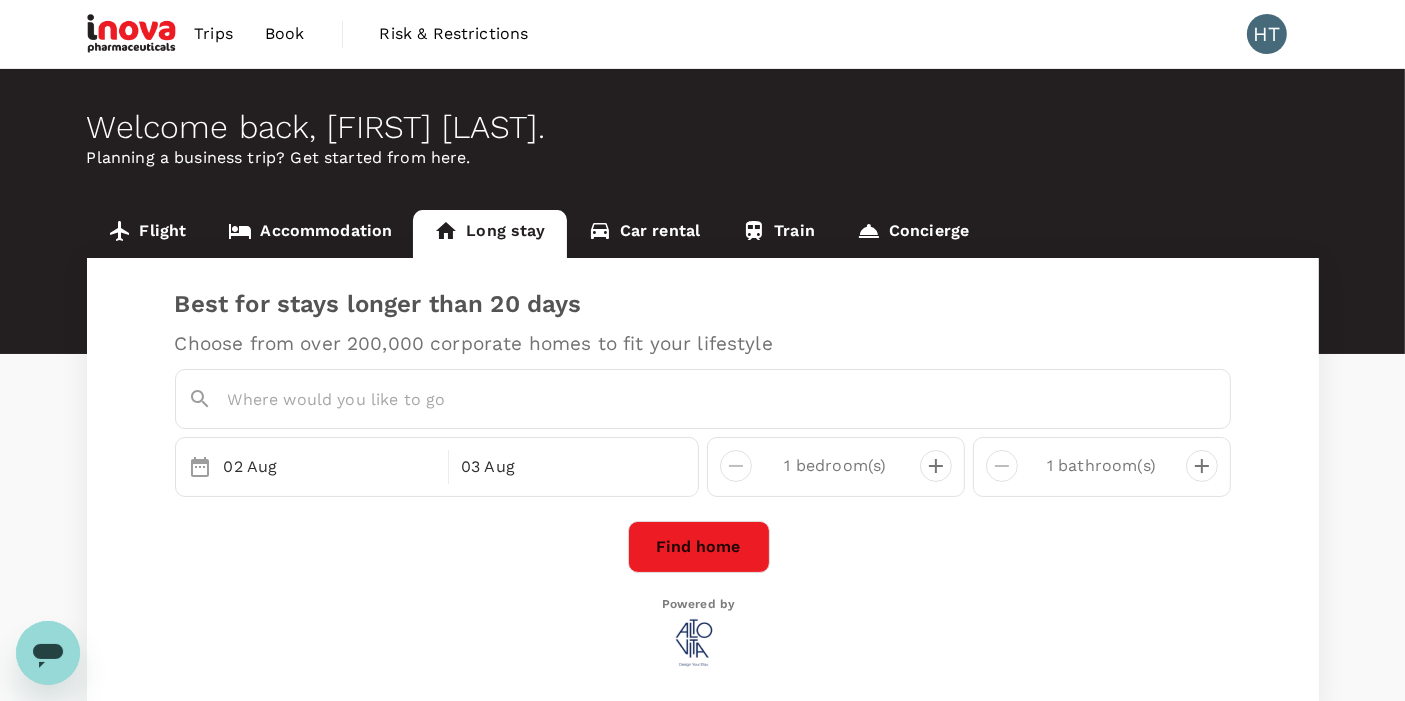click on "Concierge" at bounding box center (913, 234) 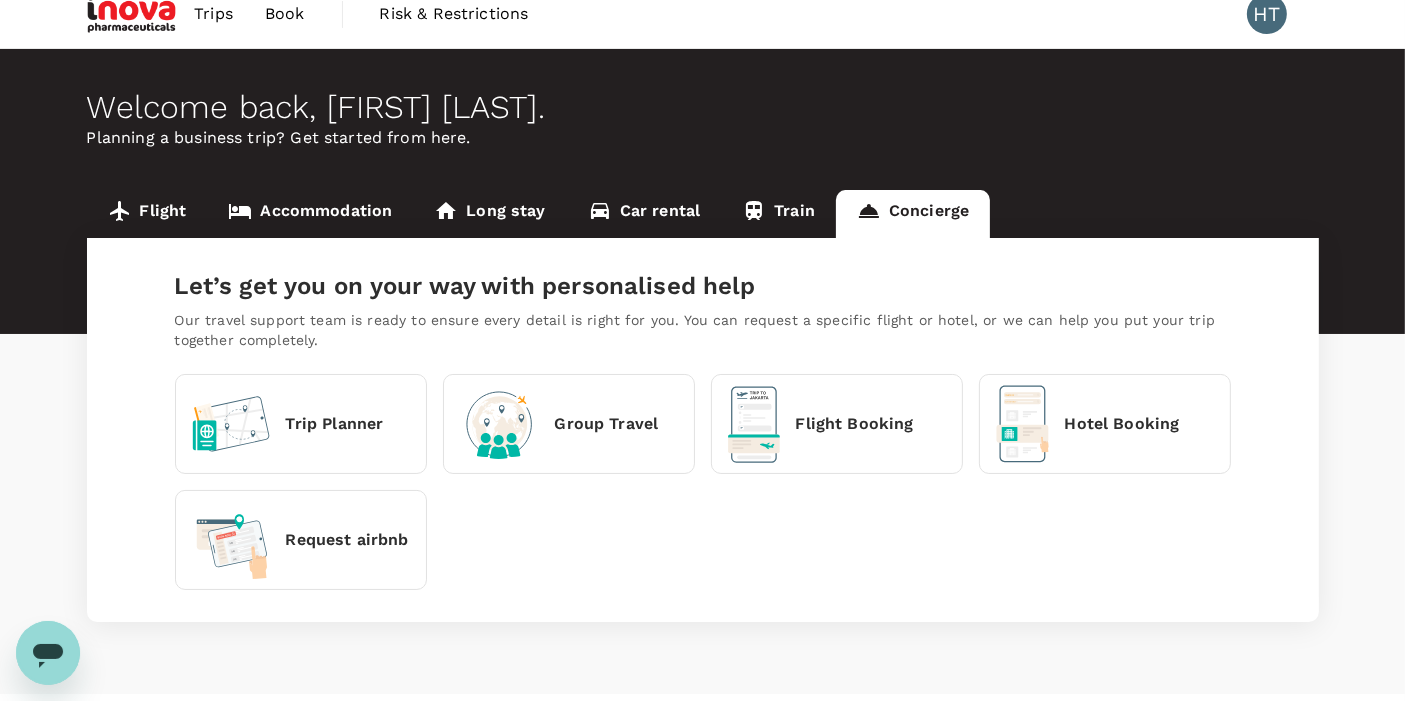 scroll, scrollTop: 0, scrollLeft: 0, axis: both 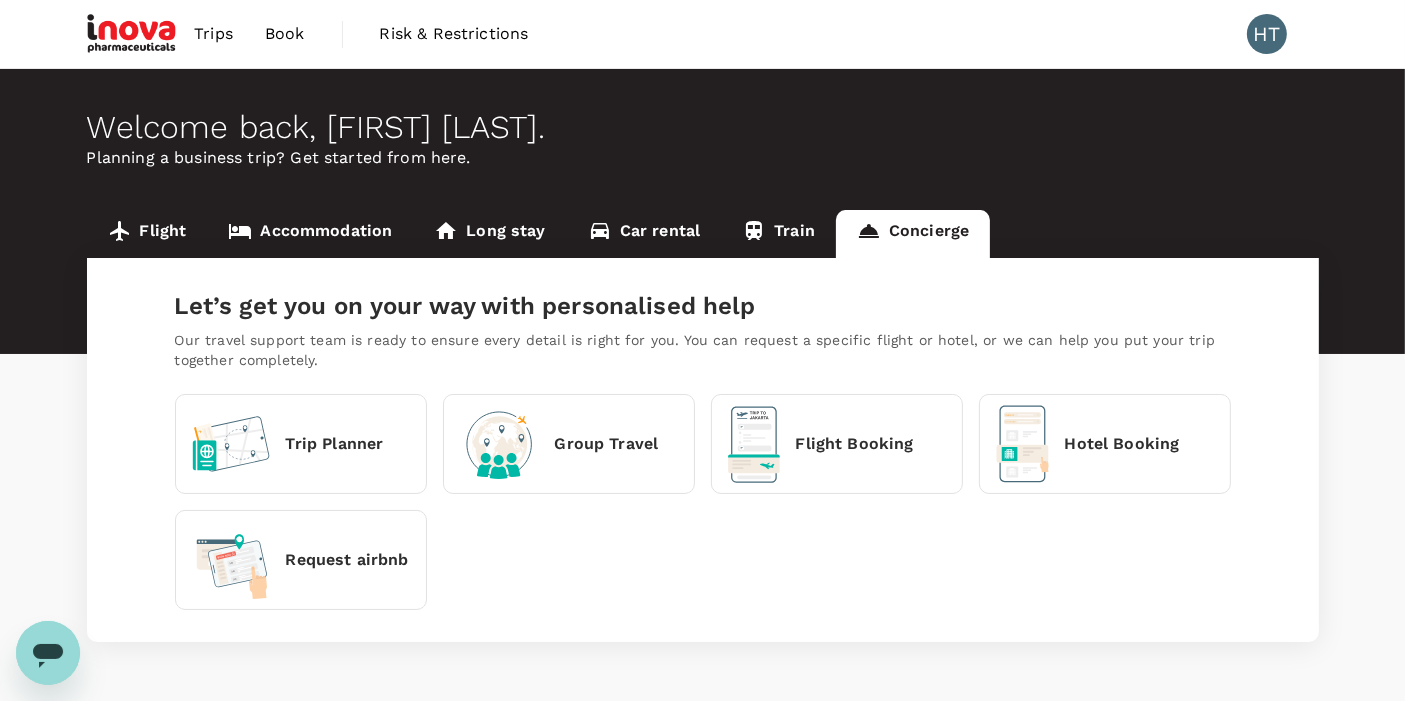 click on "Train" at bounding box center (778, 234) 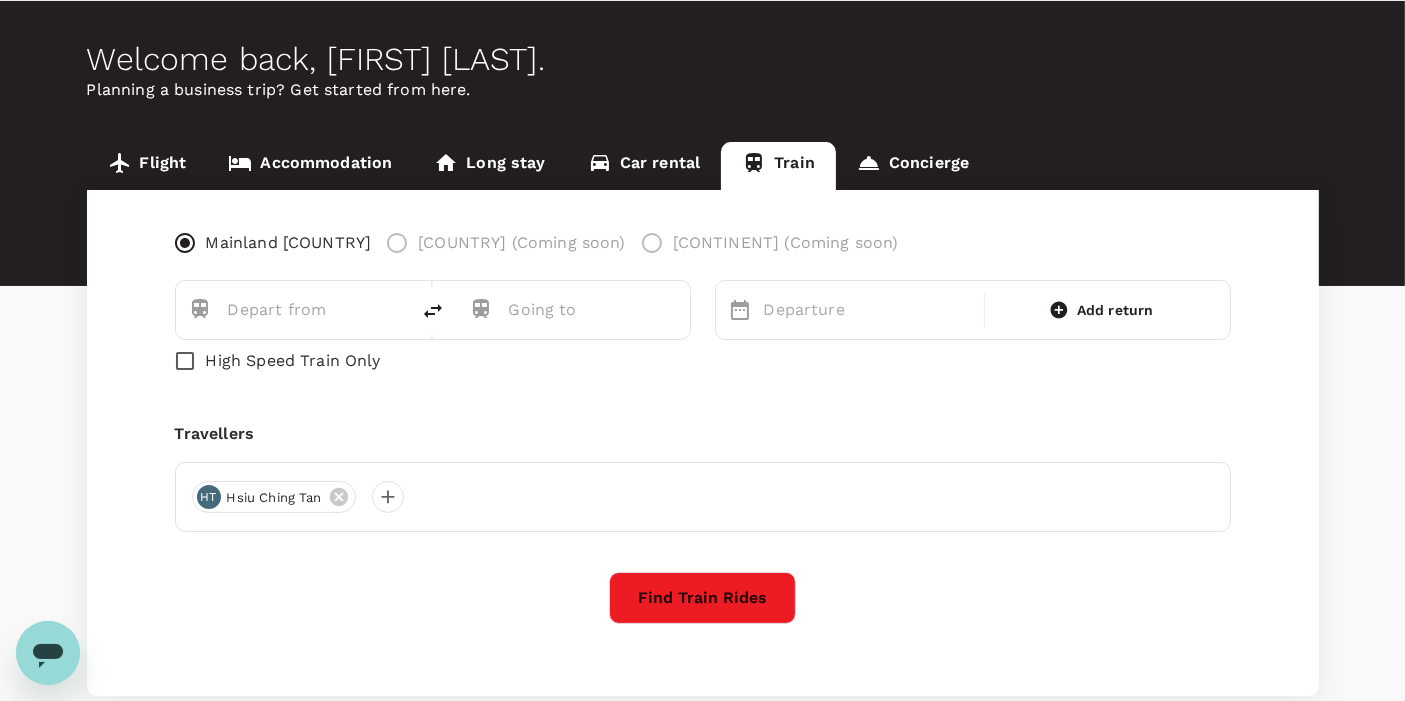 scroll, scrollTop: 0, scrollLeft: 0, axis: both 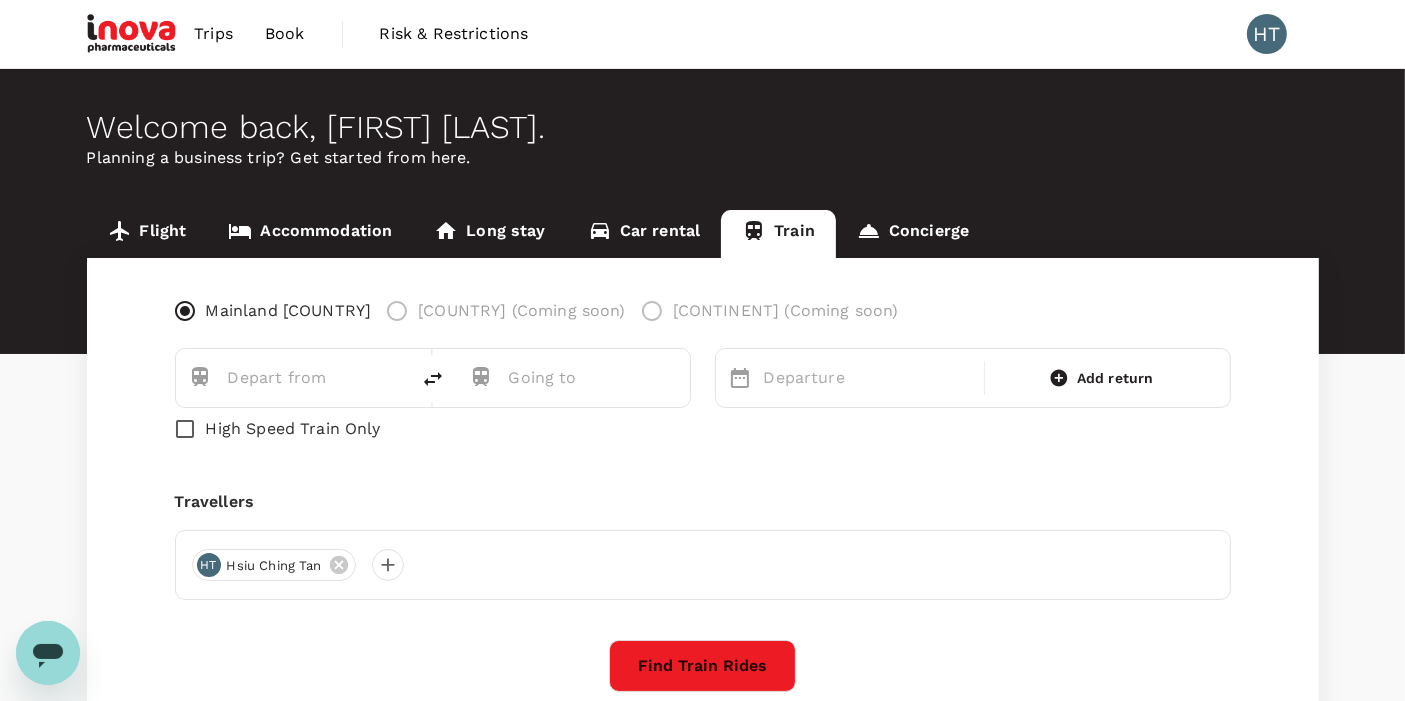 click on "Car rental" at bounding box center [644, 234] 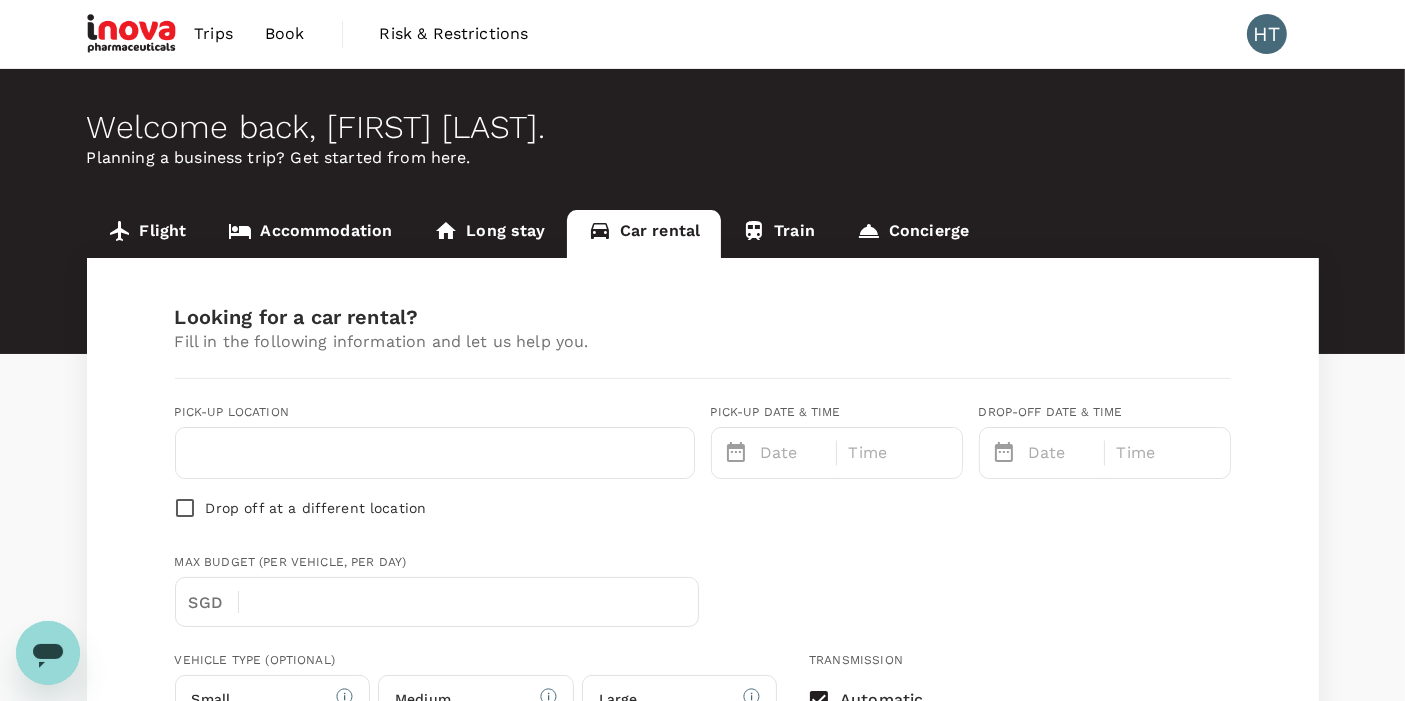 type on "Concierge booking - car-rental" 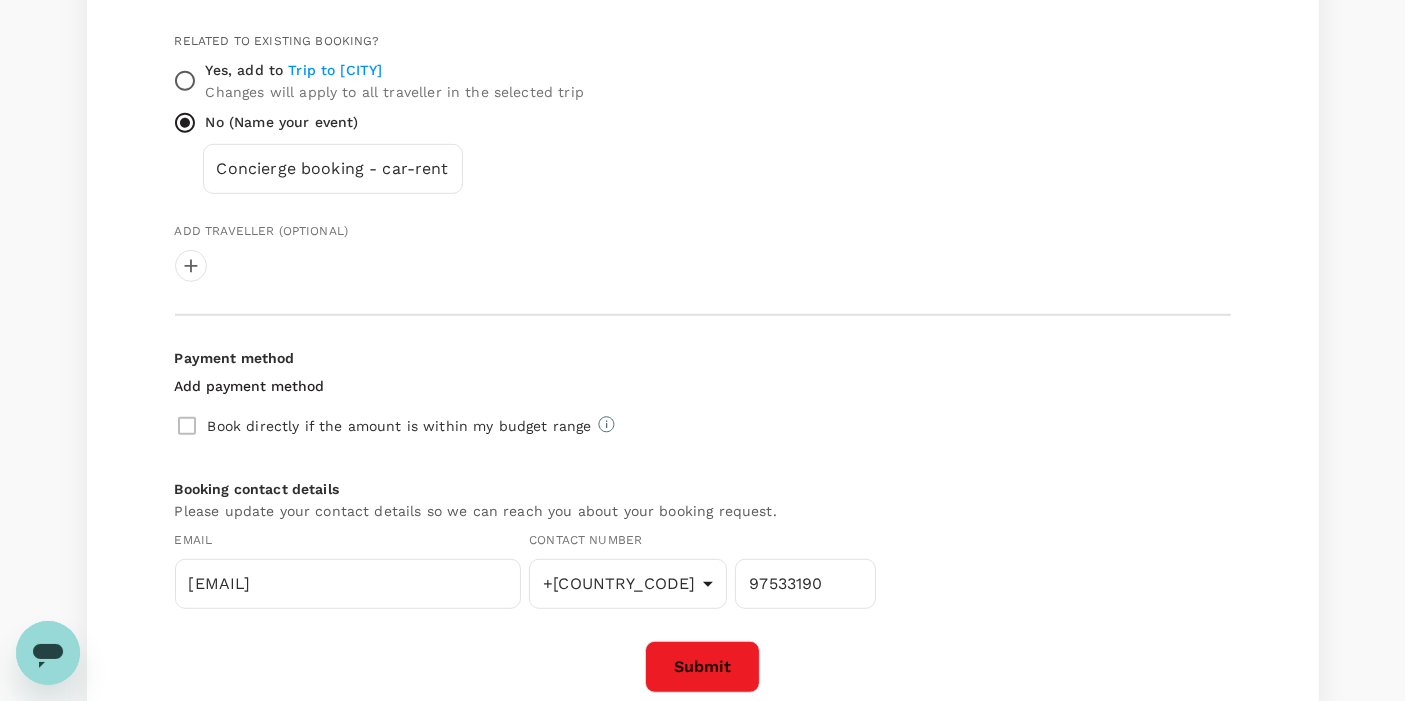 scroll, scrollTop: 1000, scrollLeft: 0, axis: vertical 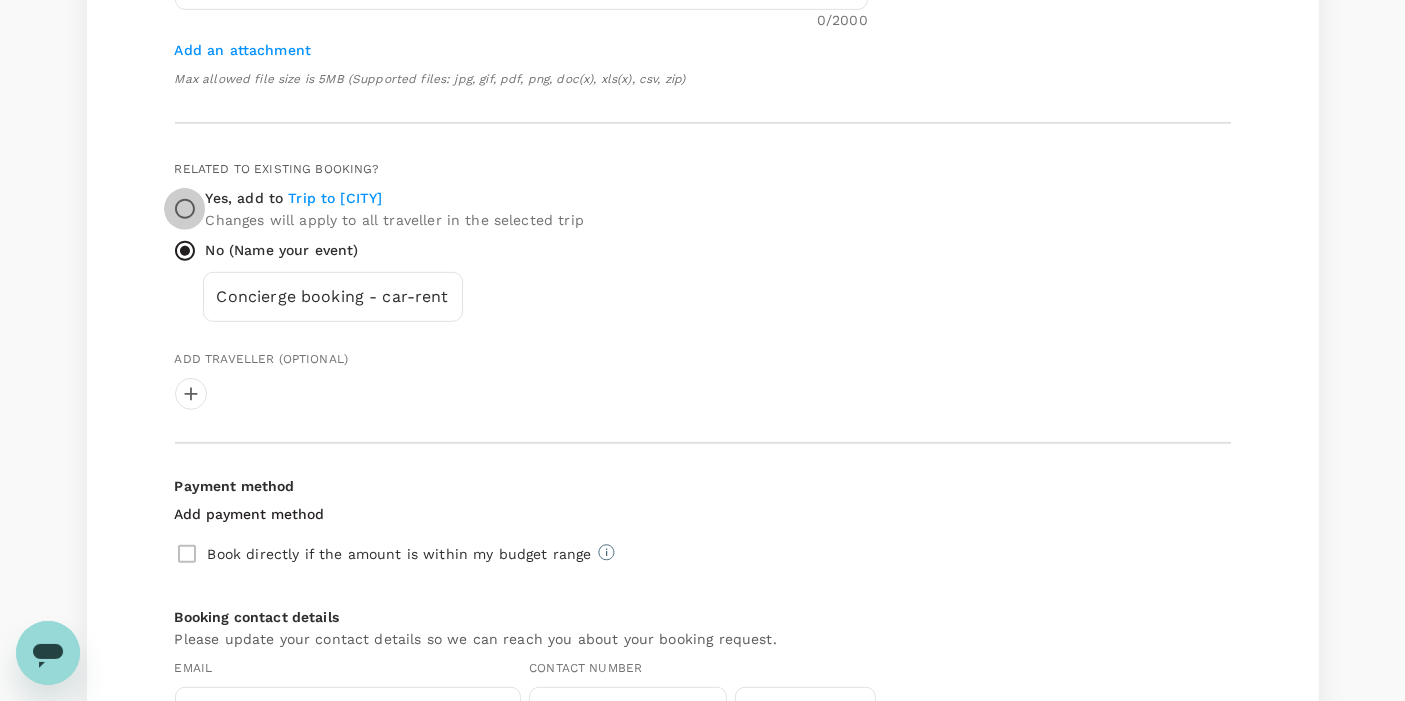 click on "Yes, add to Trip to [CITY] Changes will apply to all traveller in the selected trip" at bounding box center [185, 209] 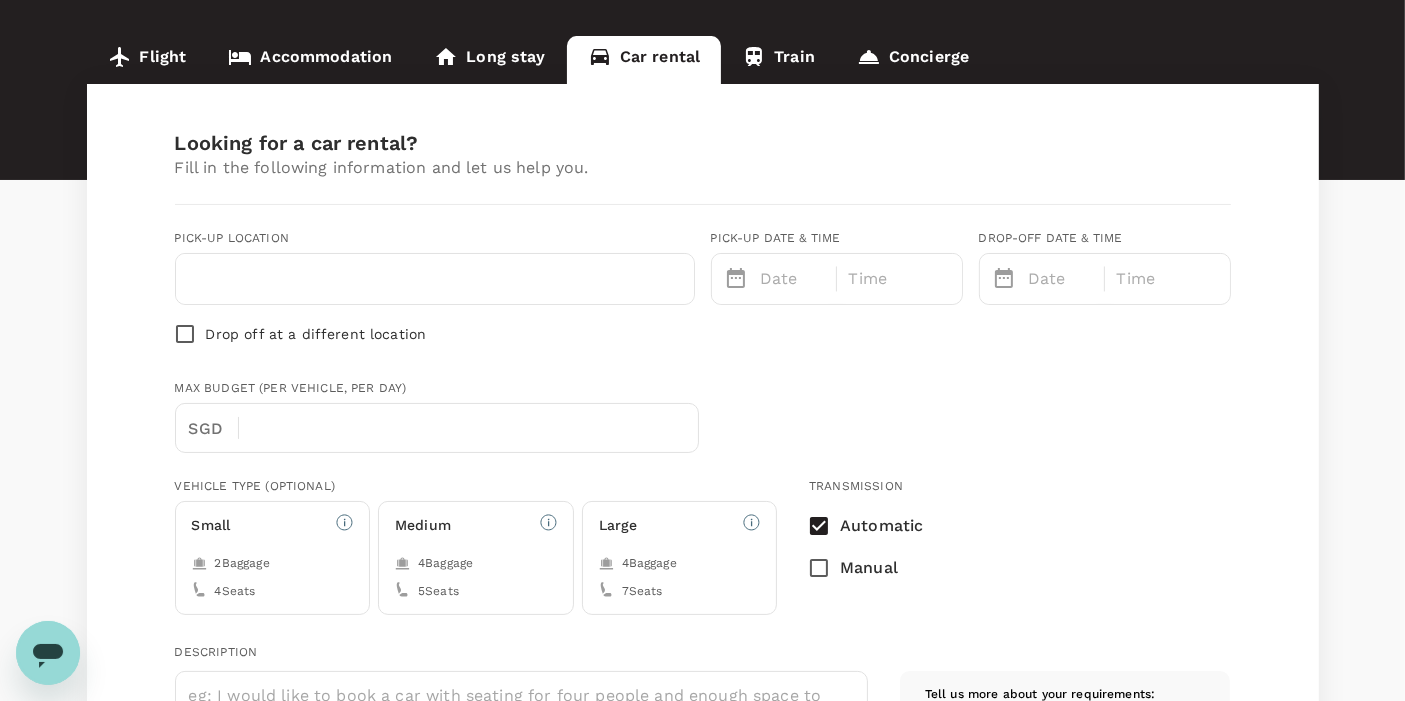 scroll, scrollTop: 111, scrollLeft: 0, axis: vertical 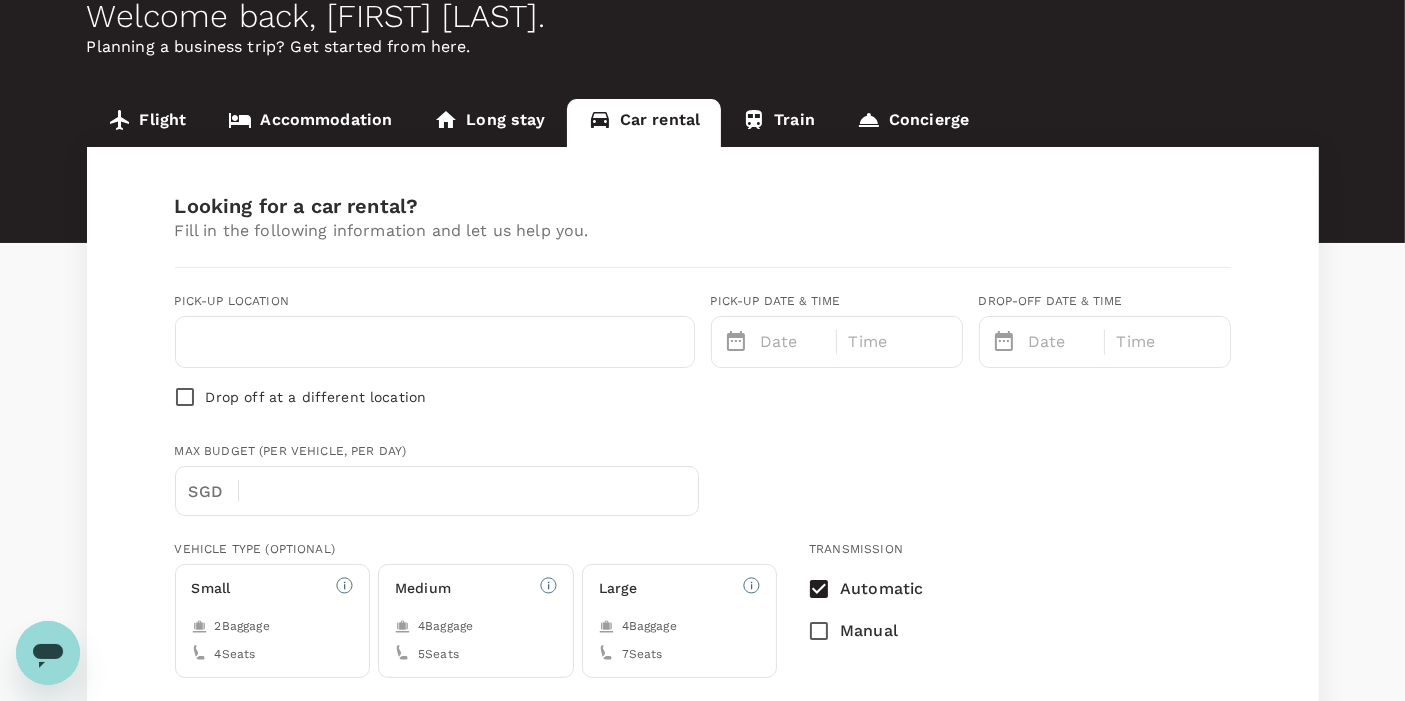 click on "Accommodation" at bounding box center (310, 123) 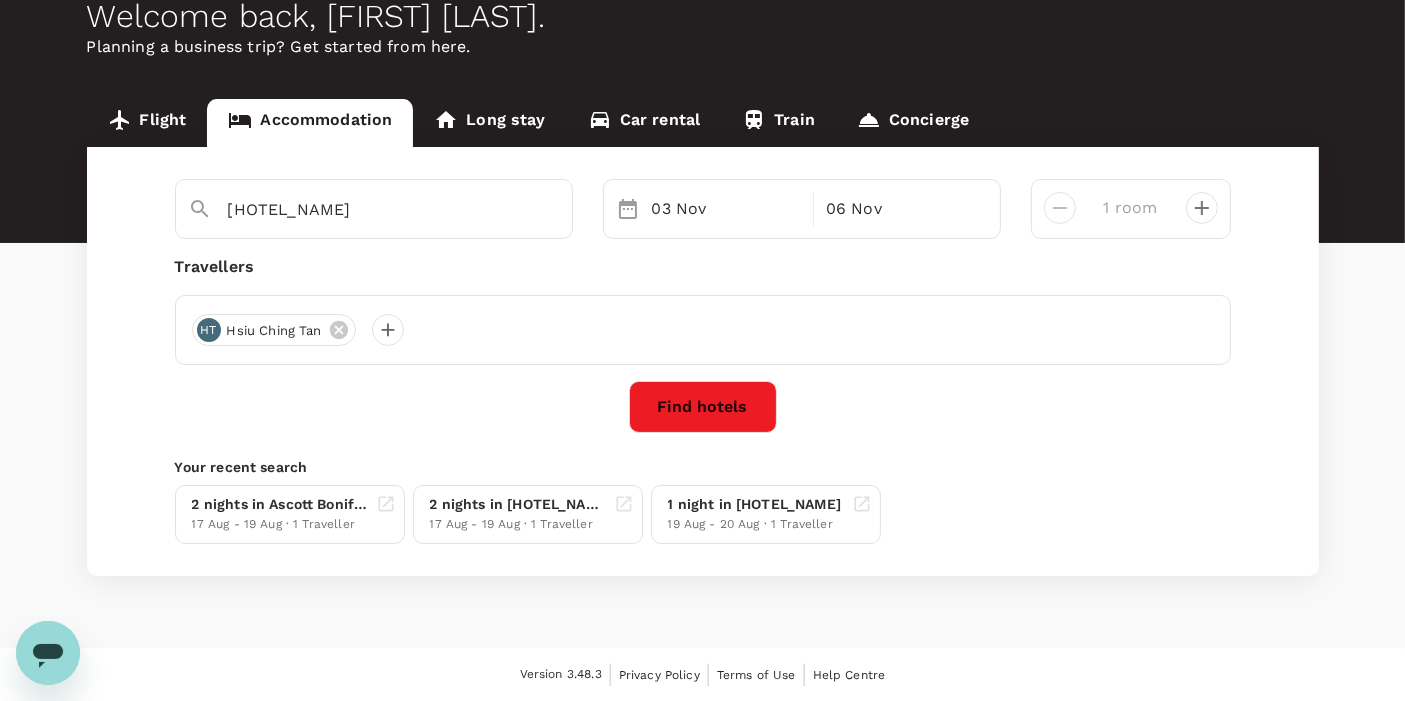 scroll, scrollTop: 0, scrollLeft: 0, axis: both 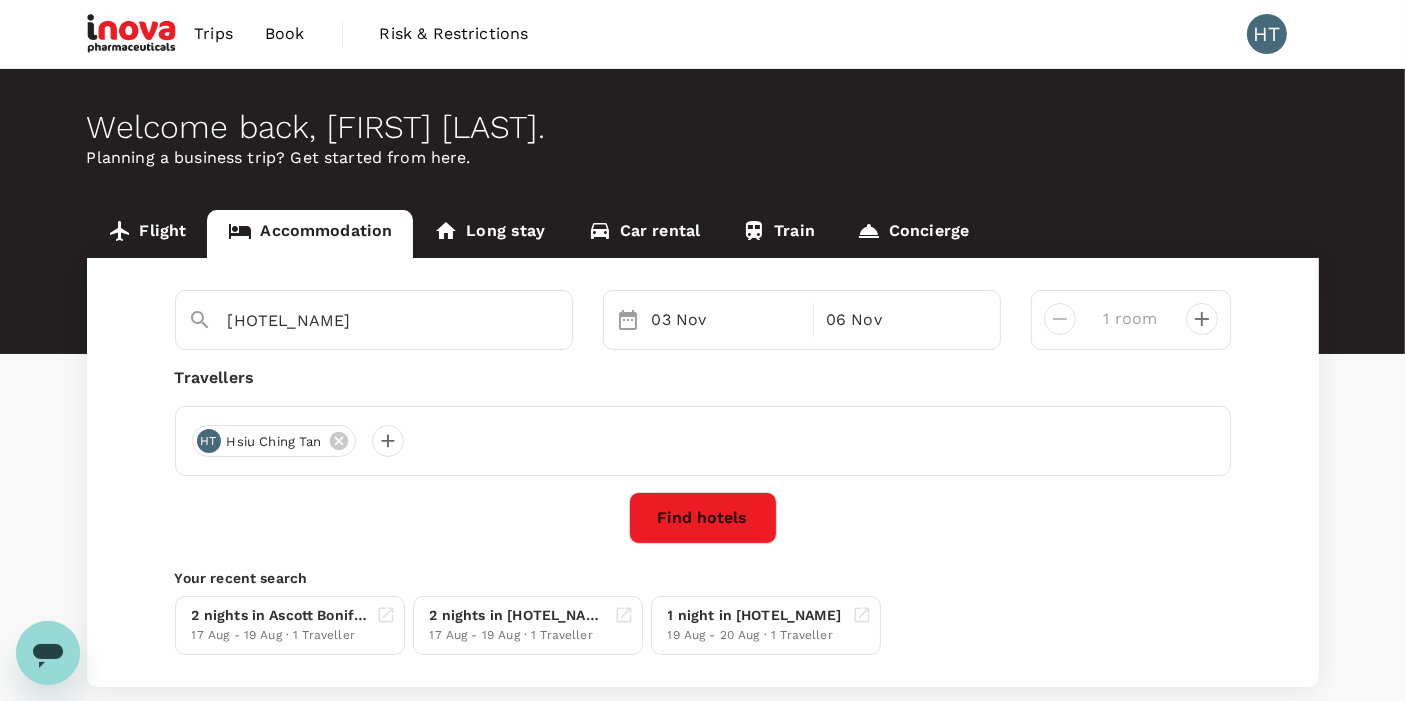 click on "Book" at bounding box center (285, 34) 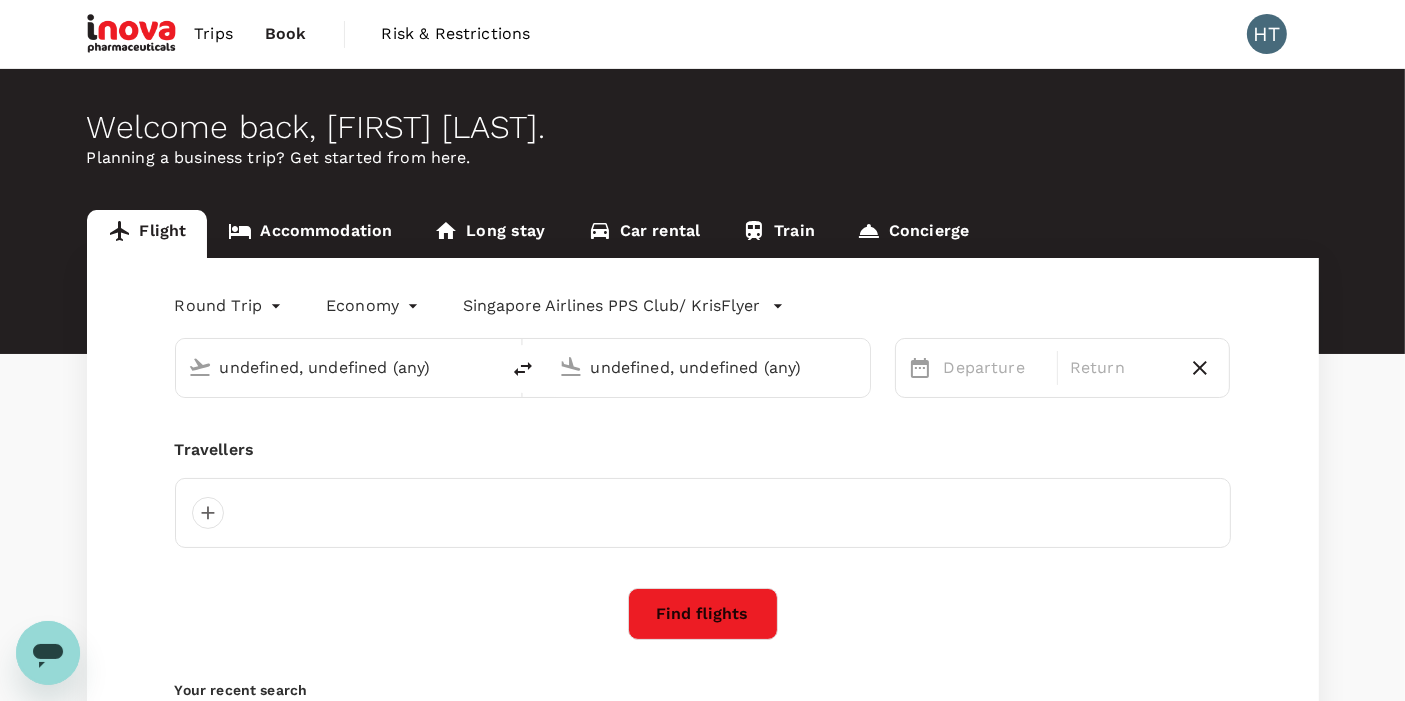 type 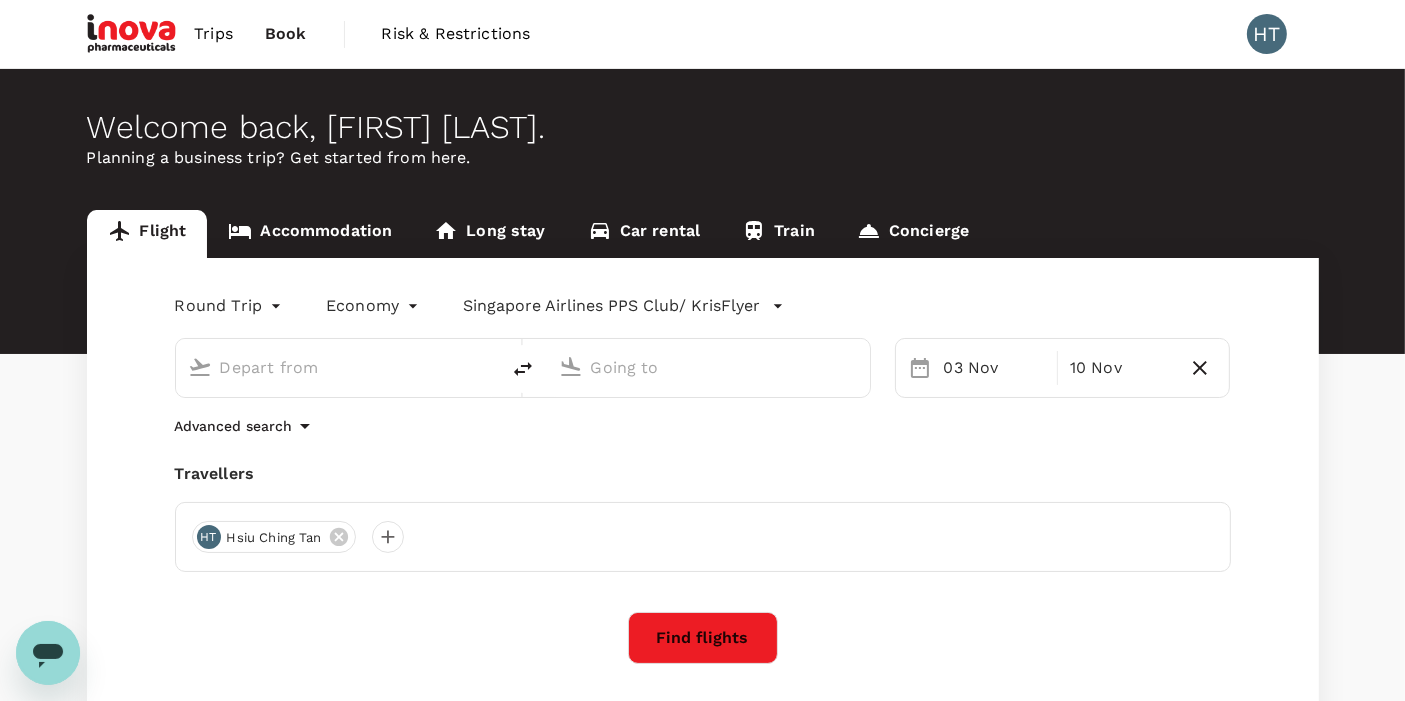 type on "[CITY] ([AIRPORT_CODE])" 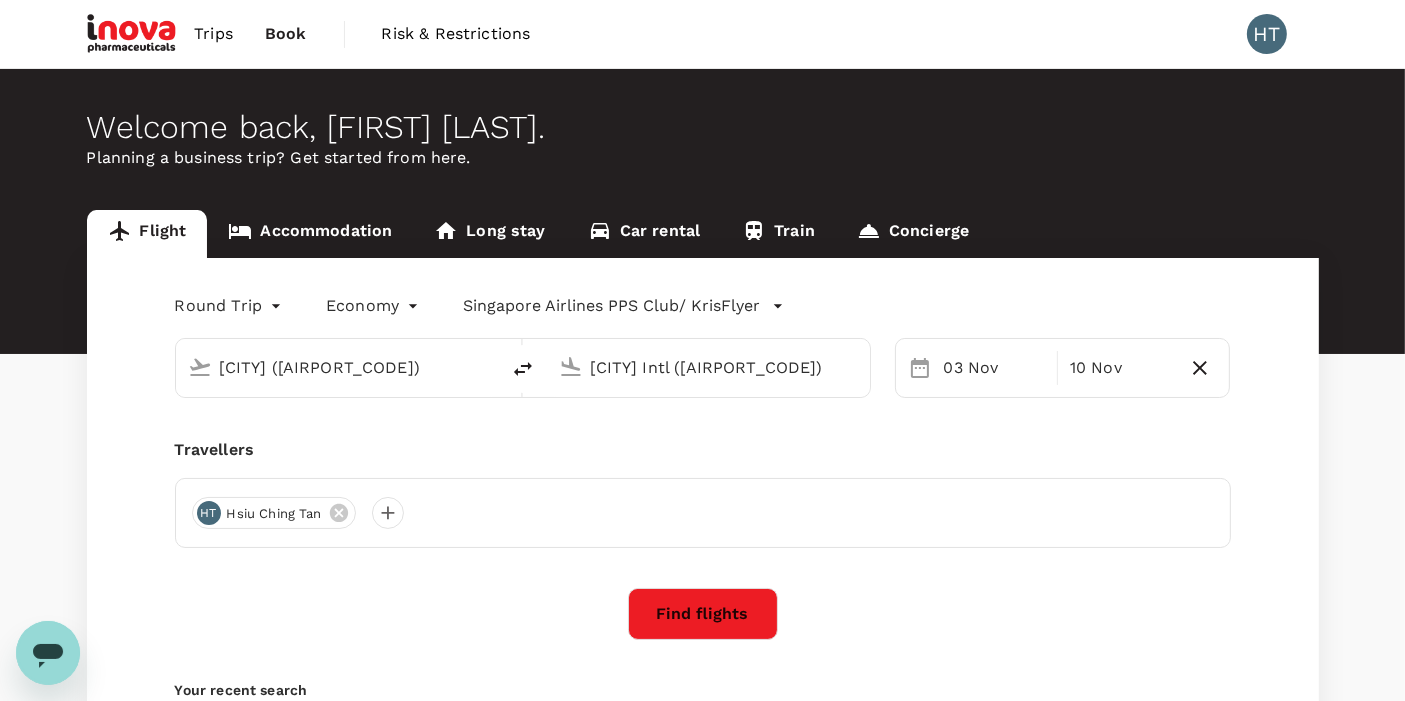 type 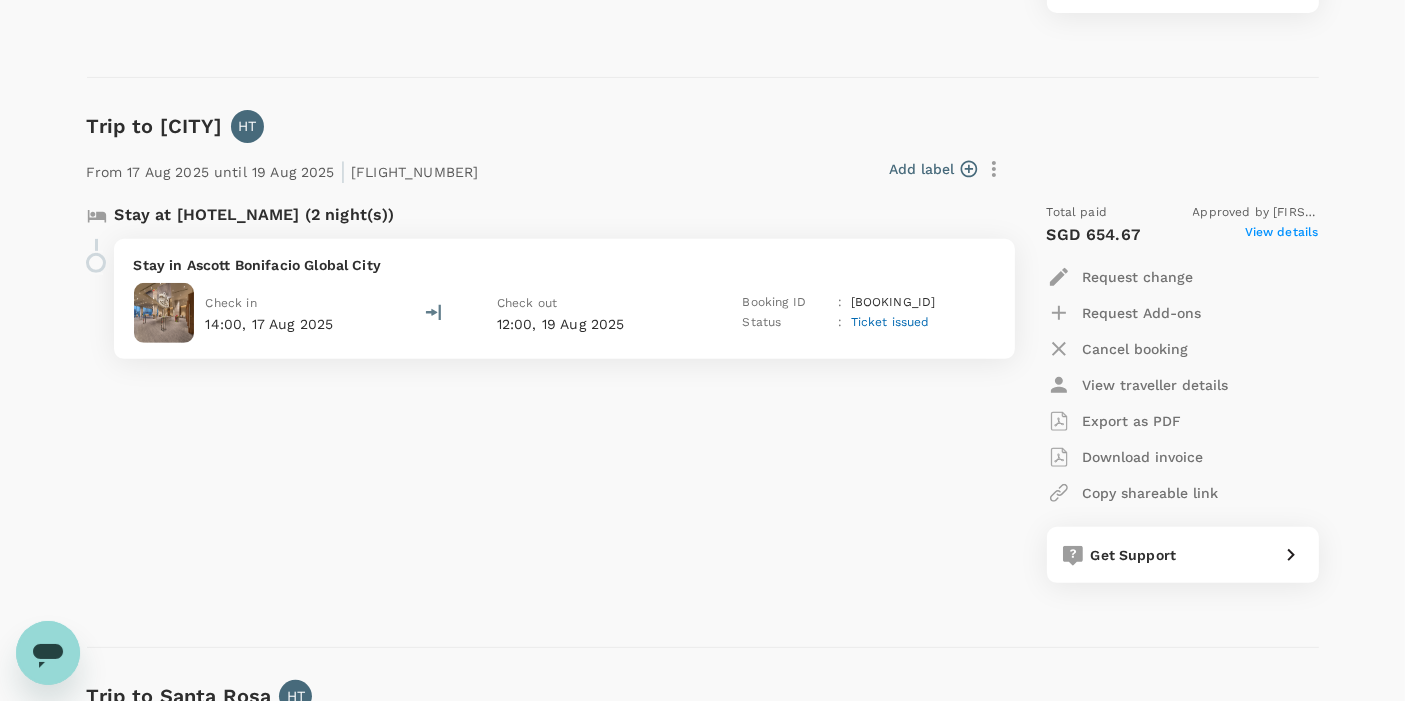 scroll, scrollTop: 777, scrollLeft: 0, axis: vertical 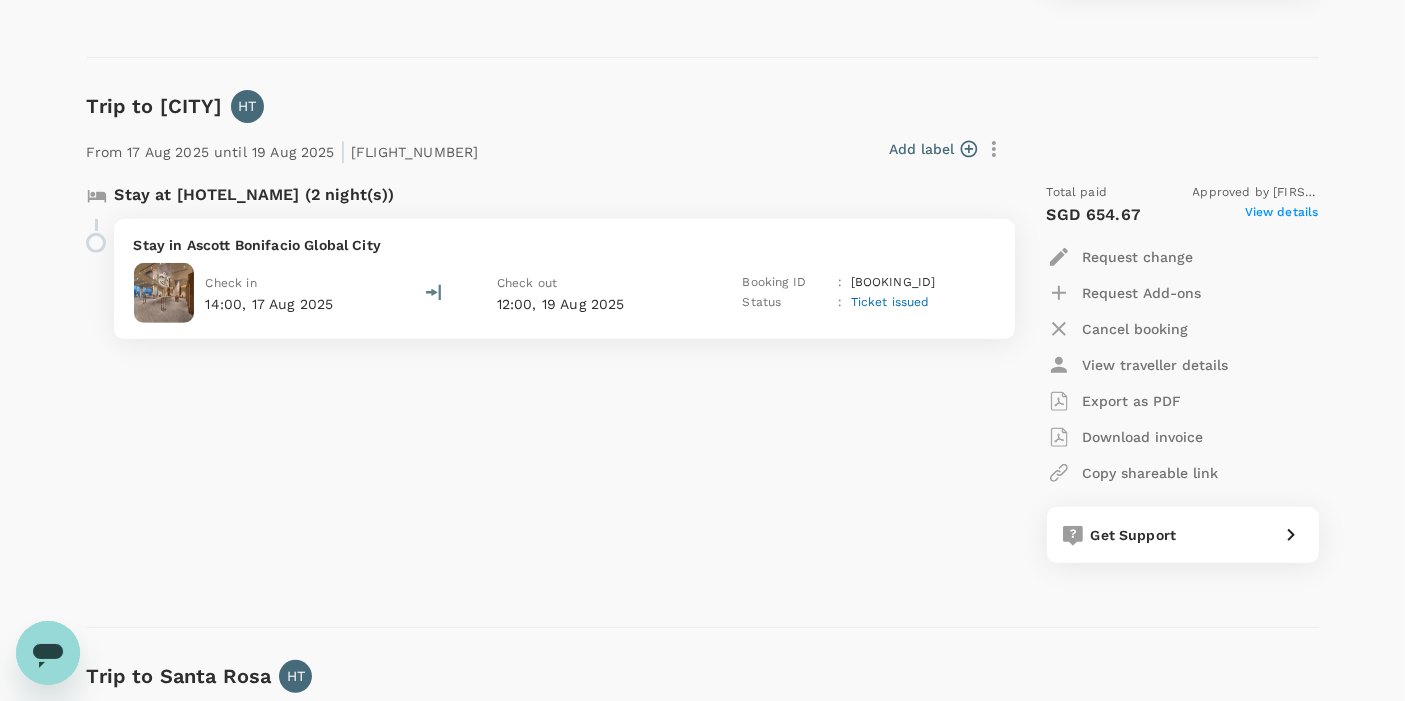 click on "Stay in Ascott Bonifacio Global City" at bounding box center (564, 245) 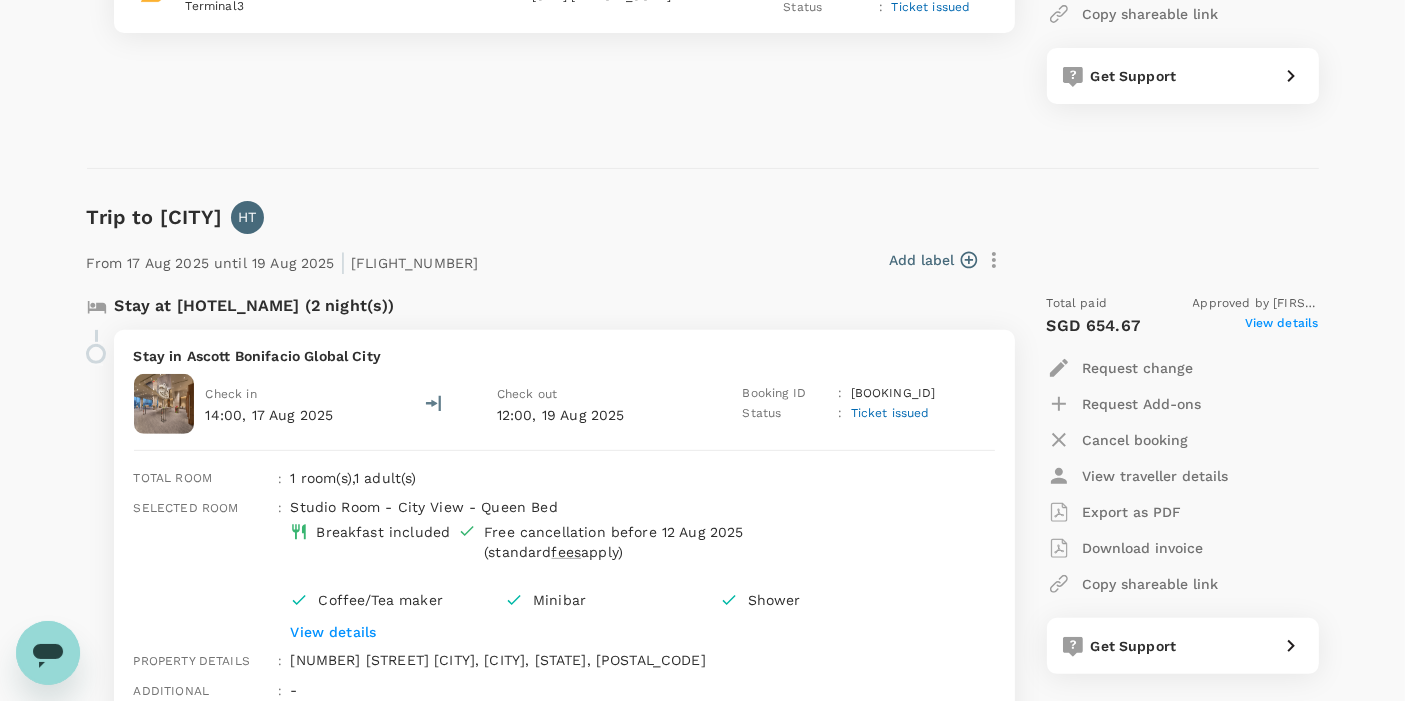 scroll, scrollTop: 888, scrollLeft: 0, axis: vertical 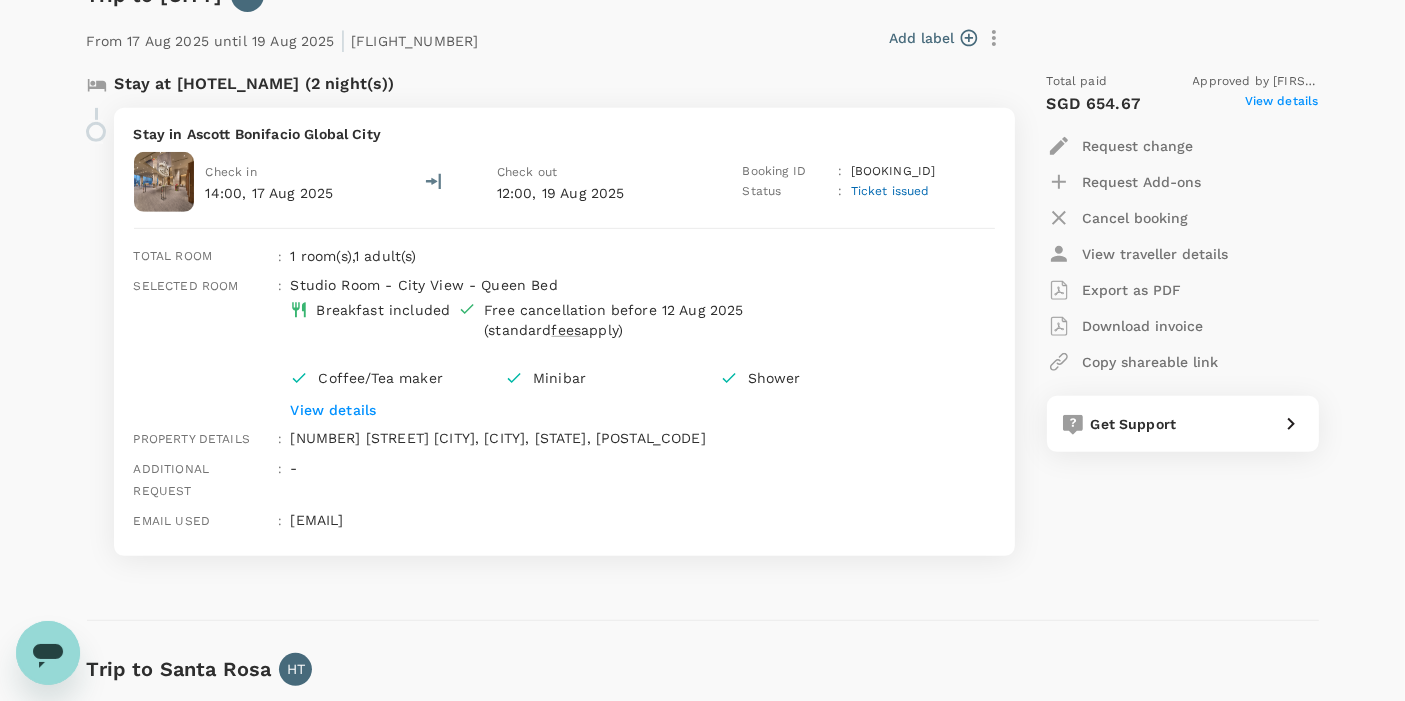 click on "Selected room" at bounding box center (198, 343) 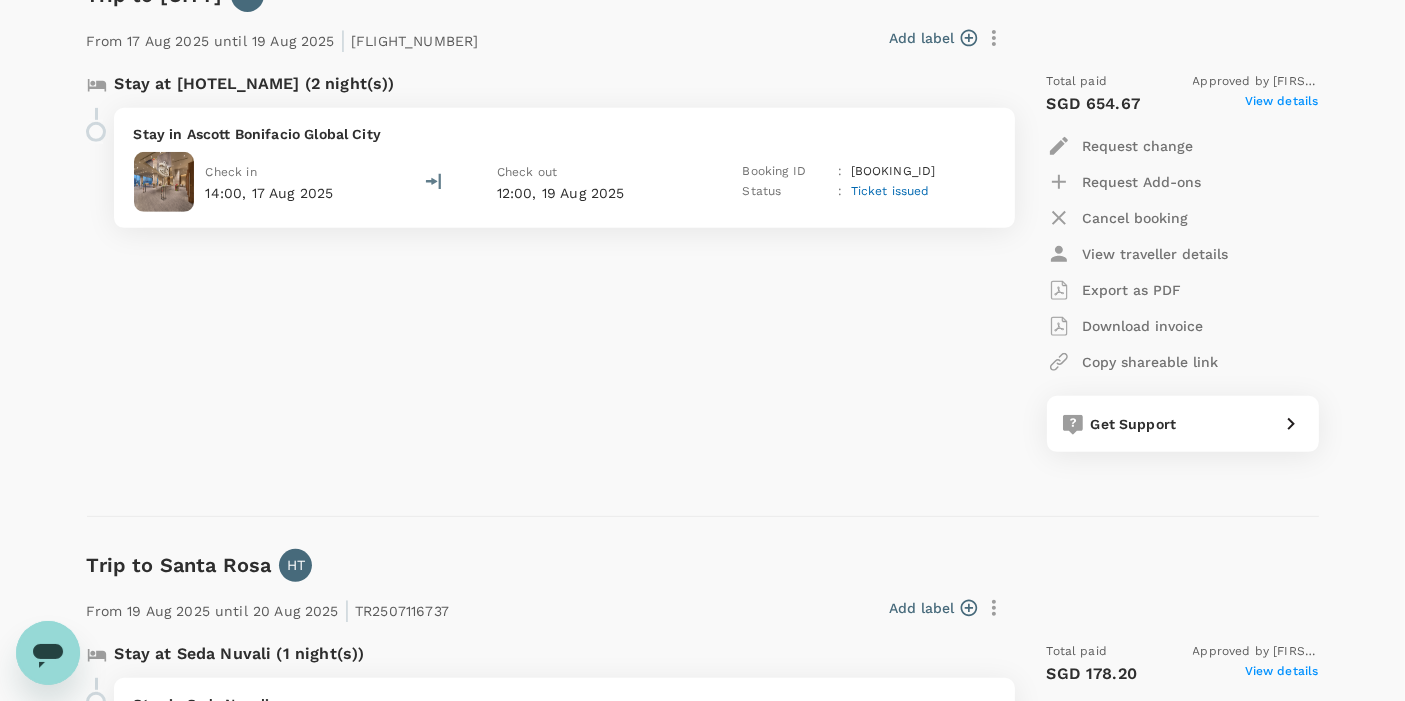 click on "14:00, 17 Aug 2025" at bounding box center [270, 193] 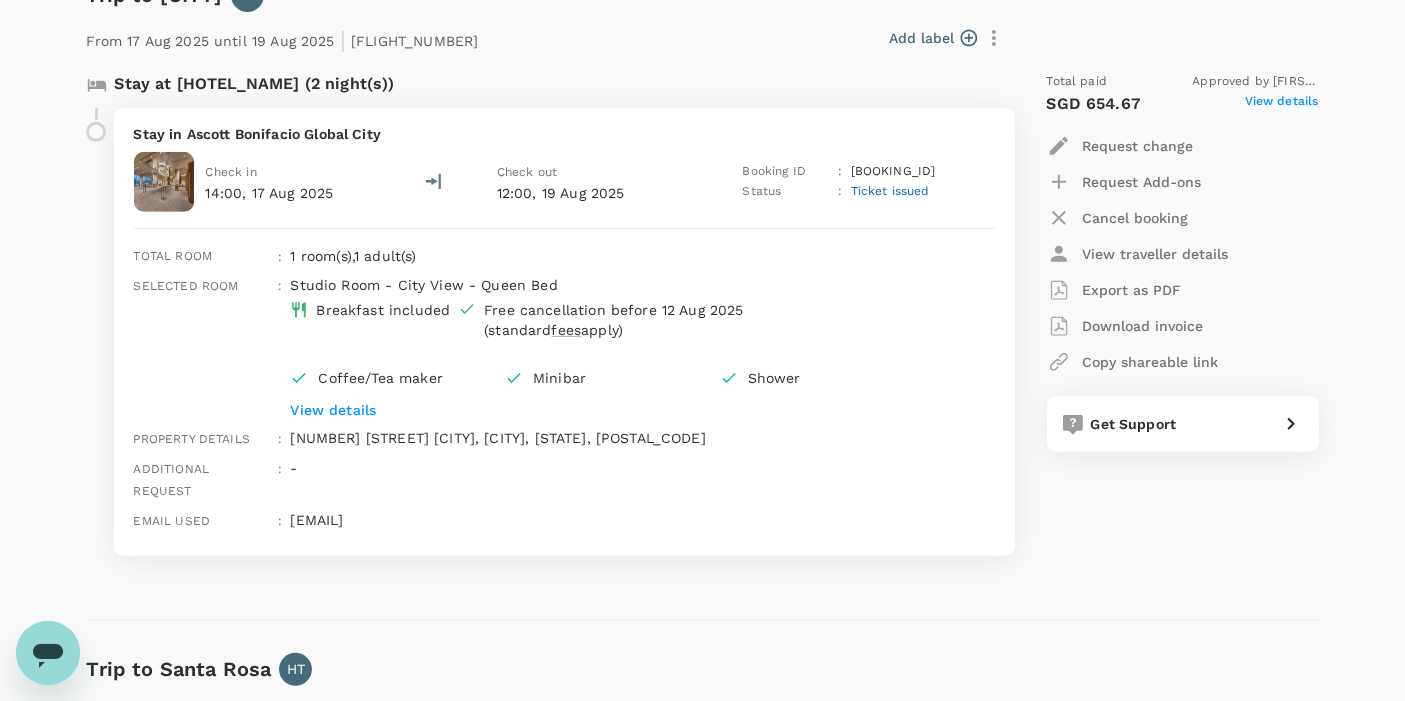 click on "Stay in Ascott Bonifacio Global City" at bounding box center (564, 134) 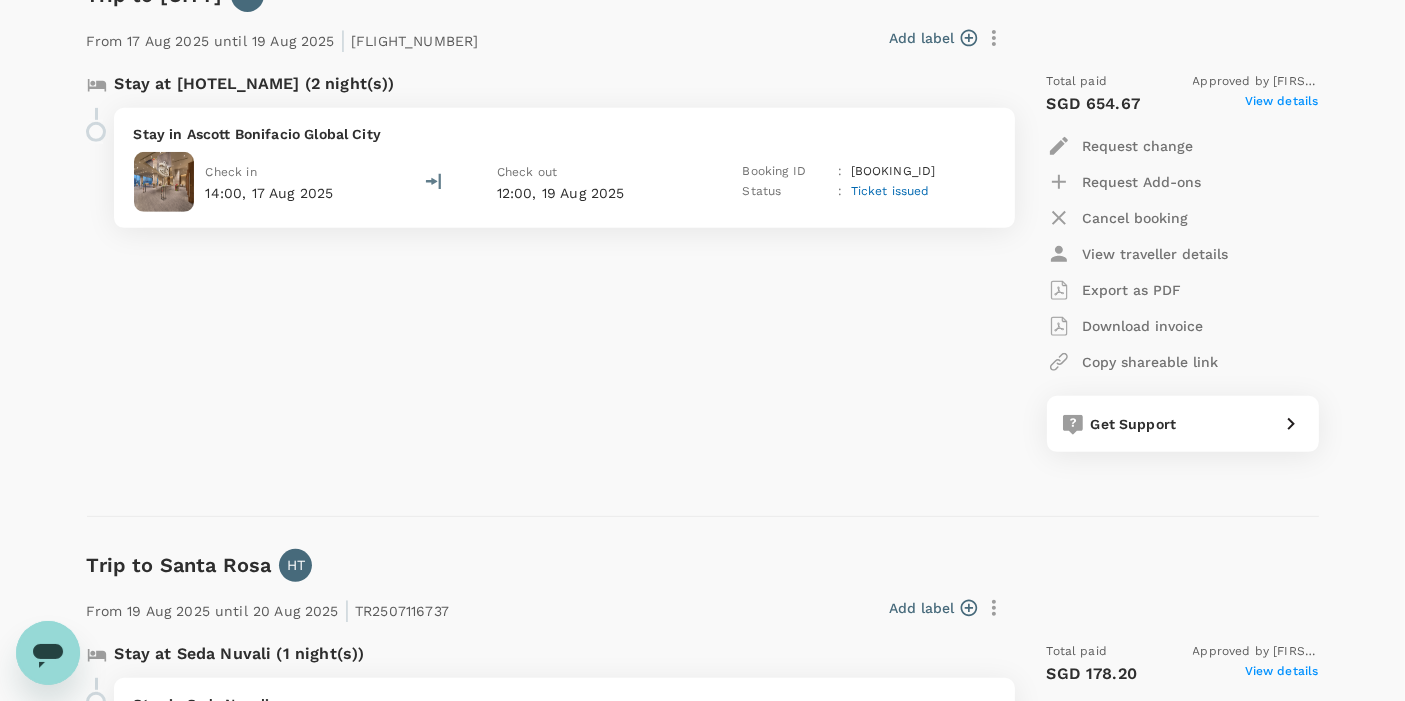 click on "Stay in Ascott Bonifacio Global City" at bounding box center (564, 134) 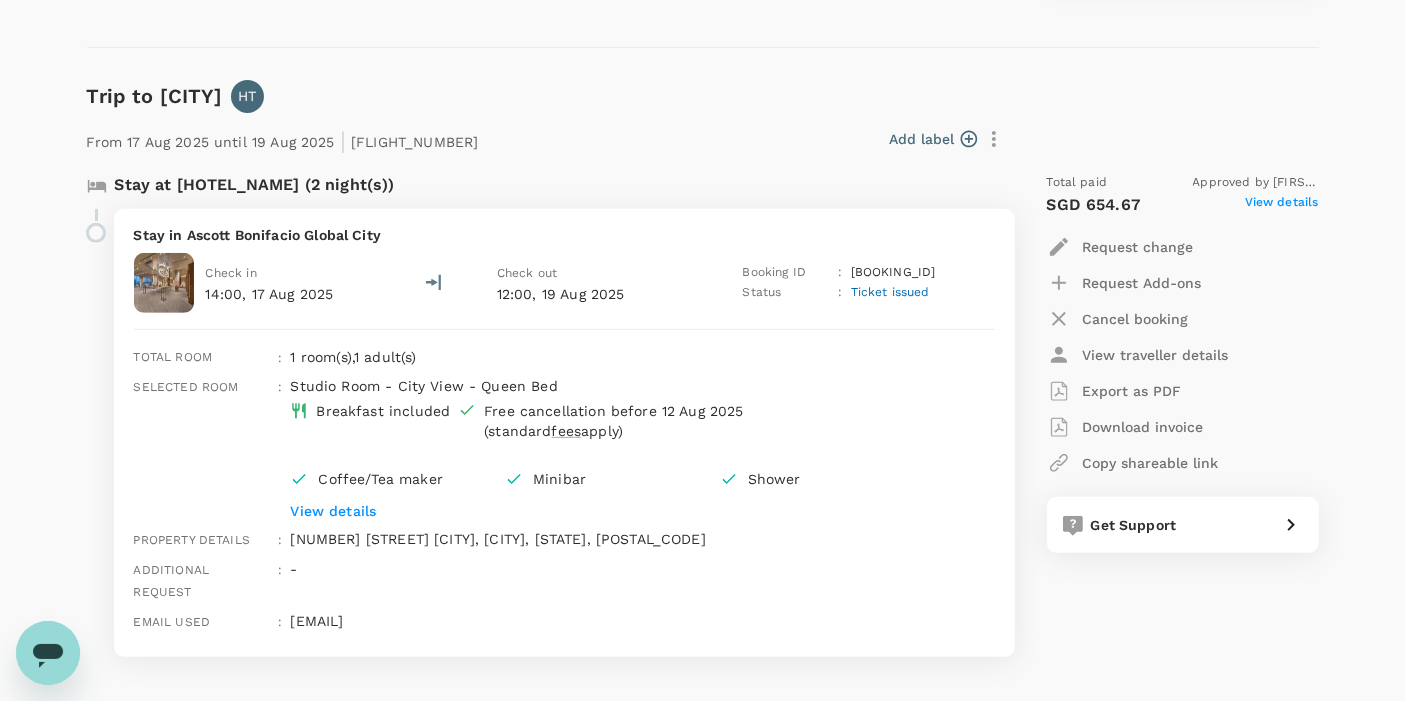 scroll, scrollTop: 738, scrollLeft: 0, axis: vertical 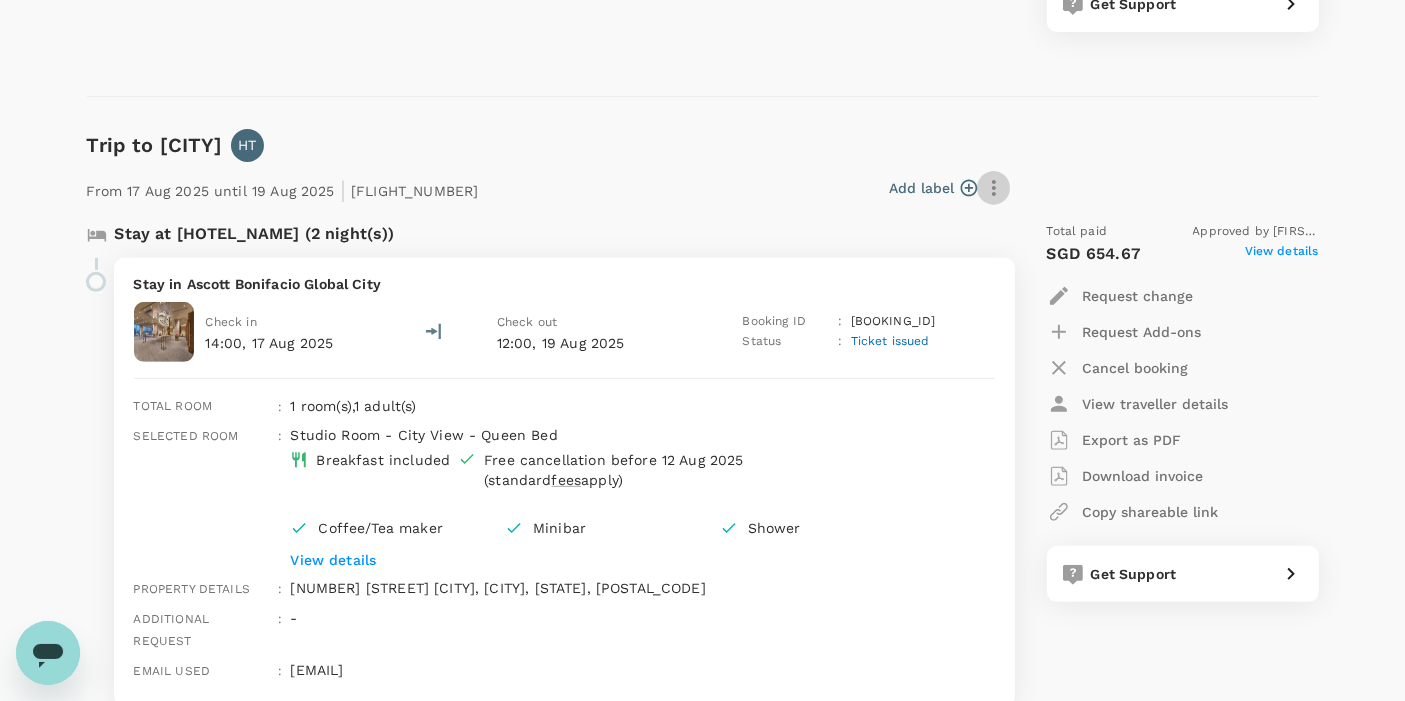 click 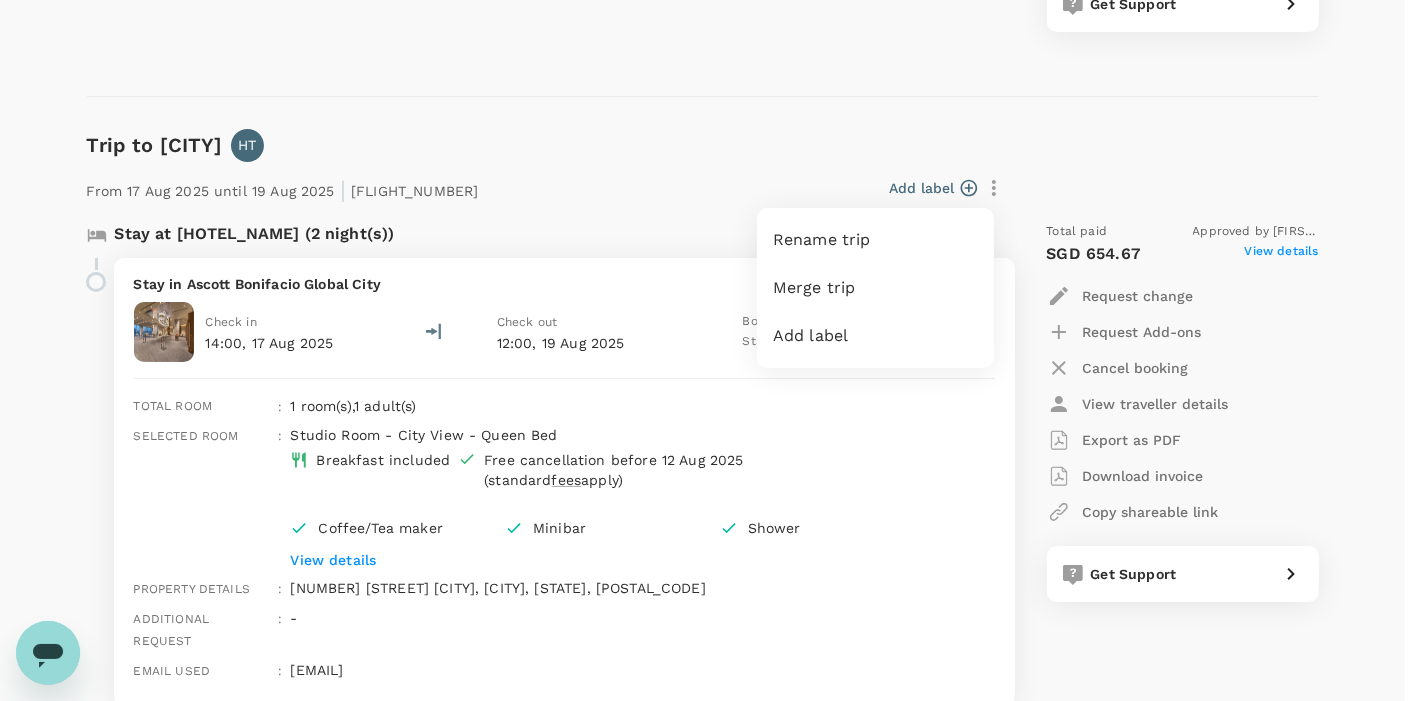 click at bounding box center [711, 350] 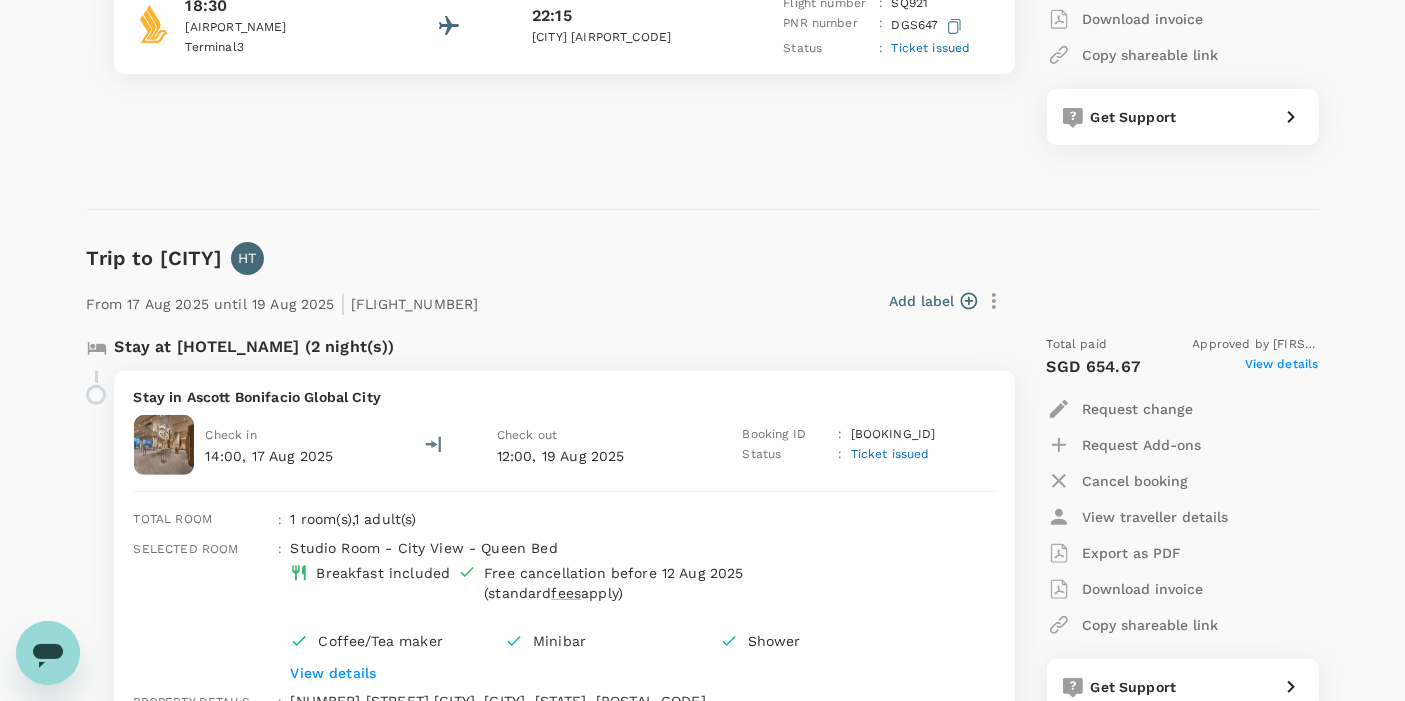 scroll, scrollTop: 0, scrollLeft: 0, axis: both 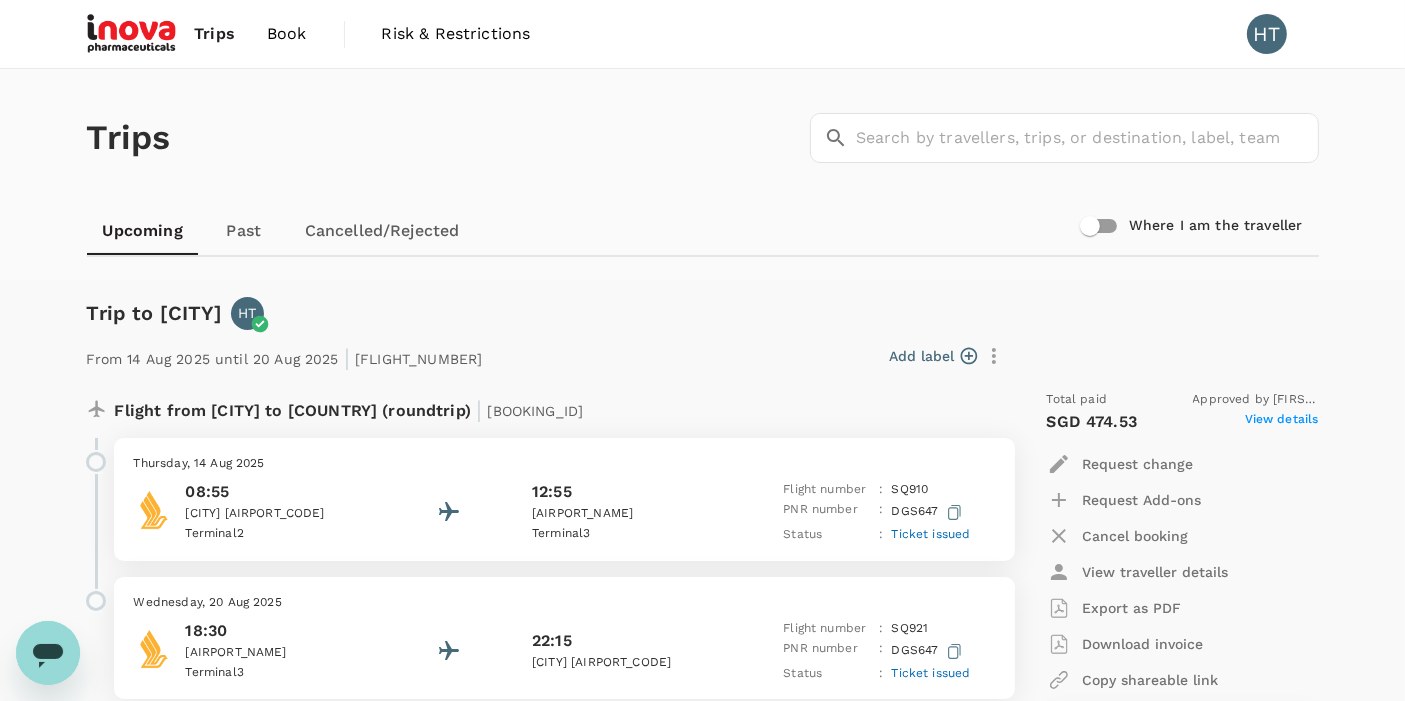 click on "Book" at bounding box center [287, 34] 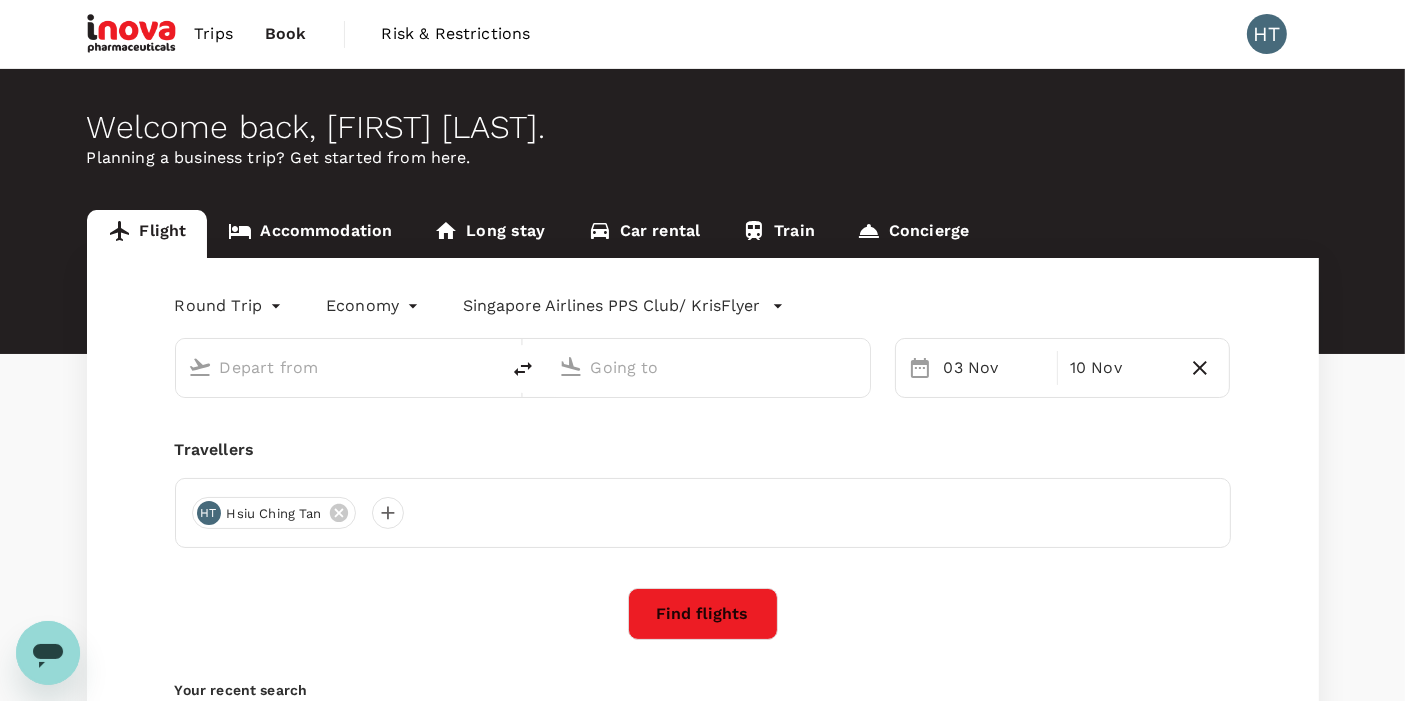 type on "[CITY] ([AIRPORT_CODE])" 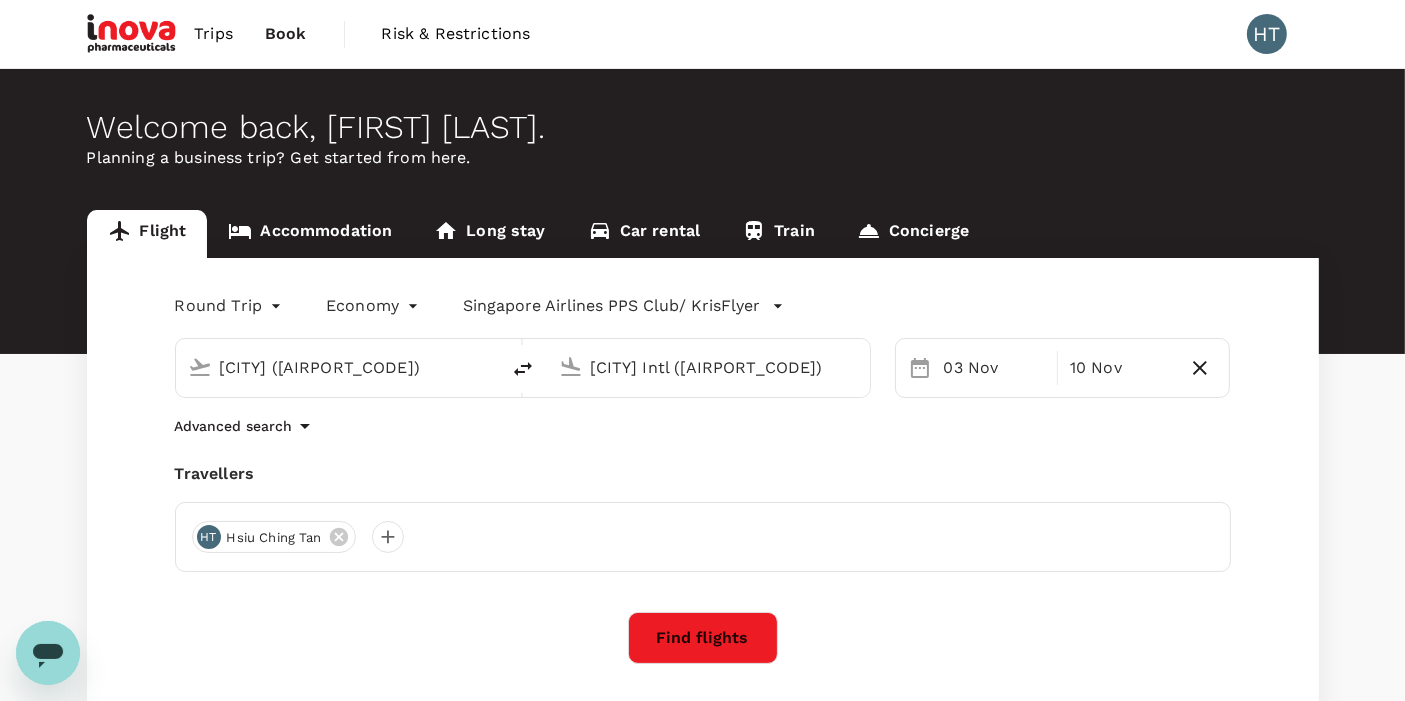 type 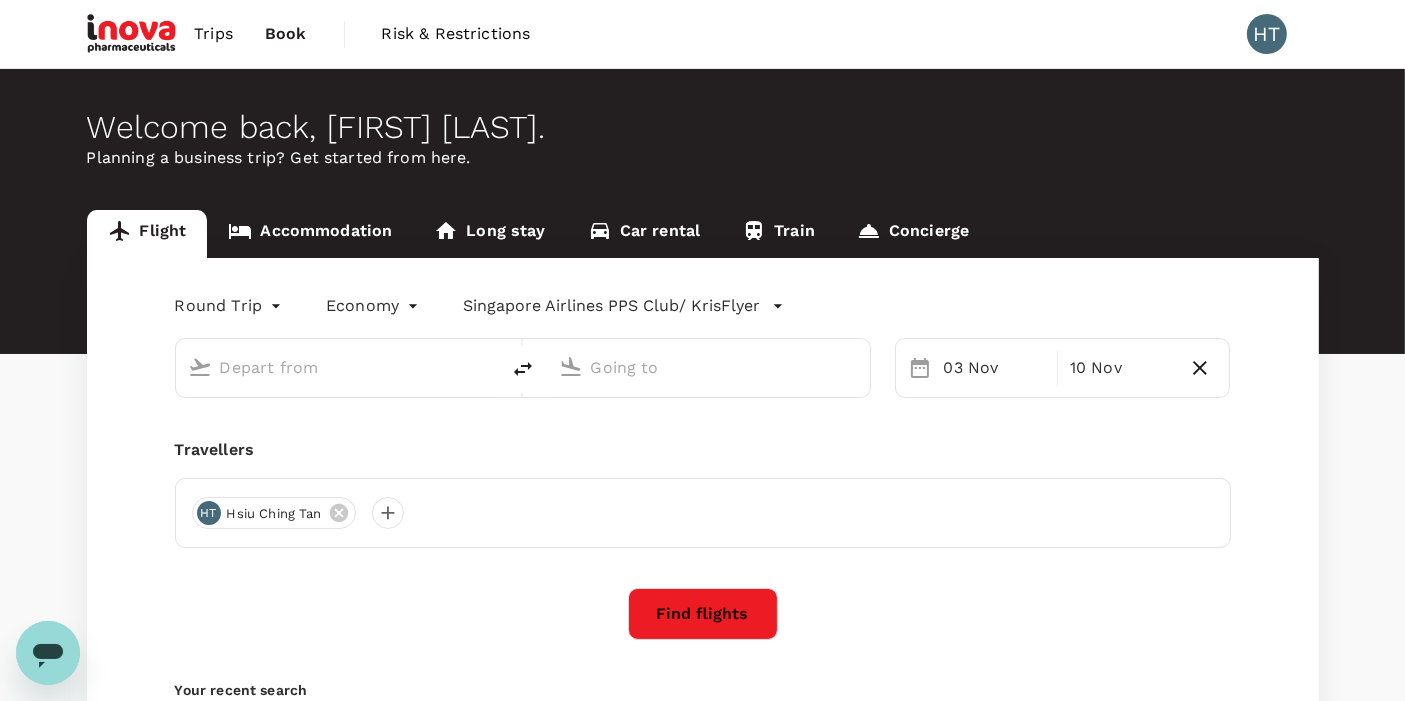 type on "[CITY] ([AIRPORT_CODE])" 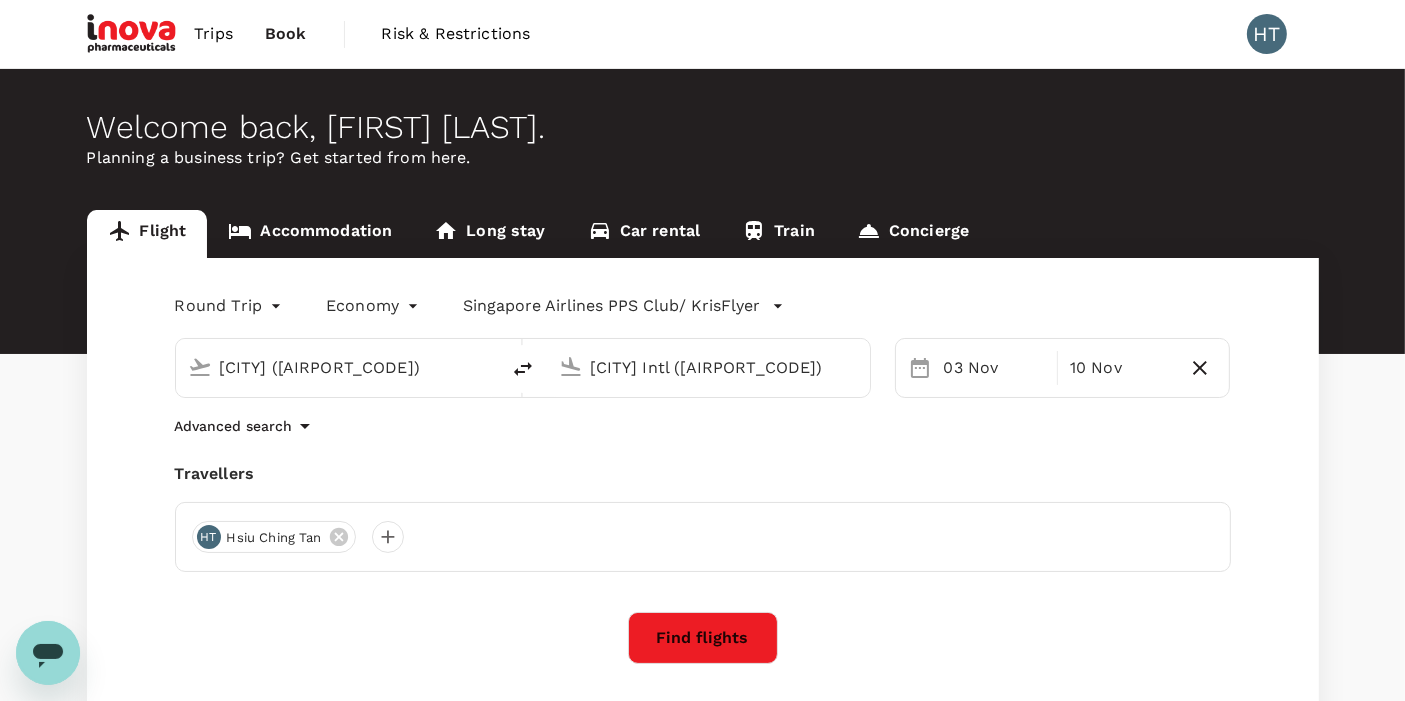 click on "Round Trip roundtrip Economy economy [AIRLINE_NAME] [AIRLINE_PROGRAM] [AIRPORT_CODE] ([AIRPORT_CODE]) [CITY] Intl ([AIRPORT_CODE]) 03 Nov 10 Nov Advanced search Travellers HT [FIRST] [LAST] Find flights Your recent search Flight to [CITY] [AIRPORT_CODE] - [AIRPORT_CODE] 03 Nov - 10 Nov · 1 Traveller Flight to [CITY] [AIRPORT_CODE] - [AIRPORT_CODE] 17 Aug - 20 Aug · 1 Traveller Flight to [CITY] [AIRPORT_CODE] - [AIRPORT_CODE] 14 Aug - 20 Aug · 1 Traveller" at bounding box center (703, 550) 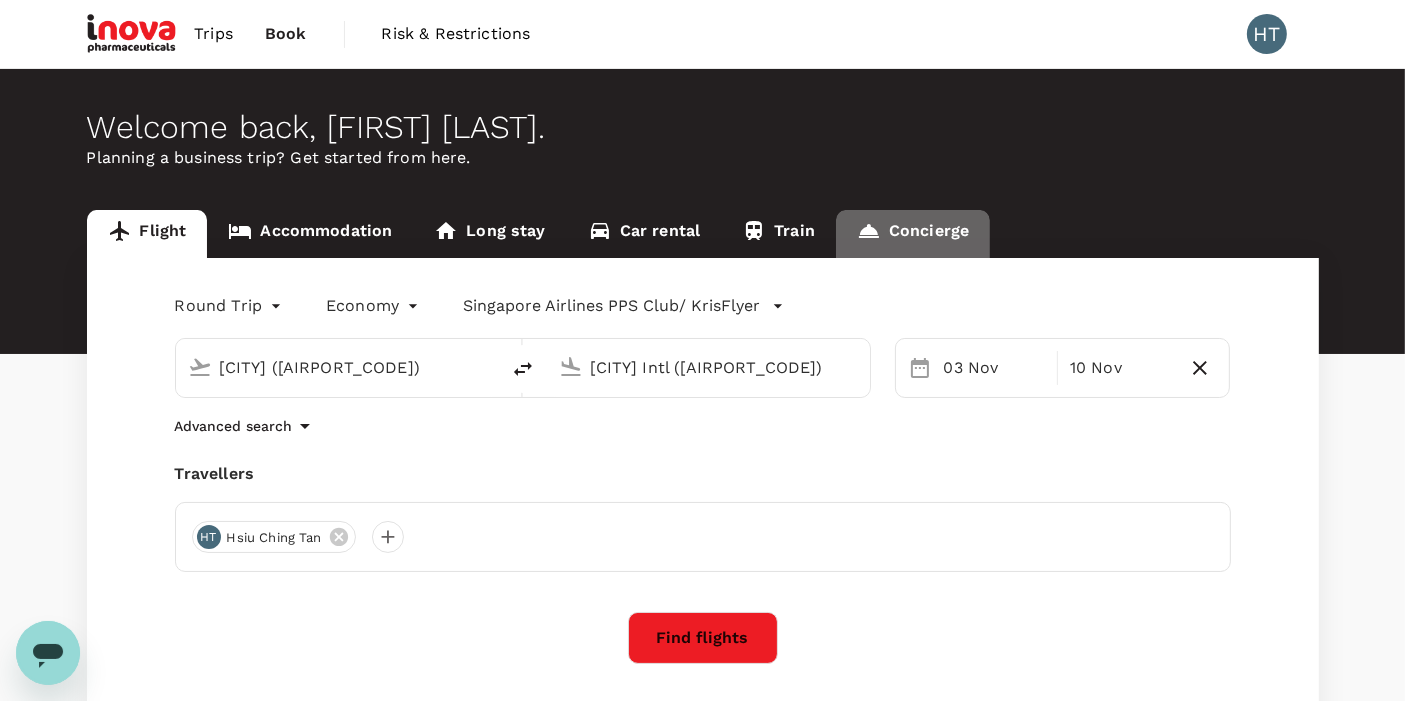 click on "Concierge" at bounding box center (913, 234) 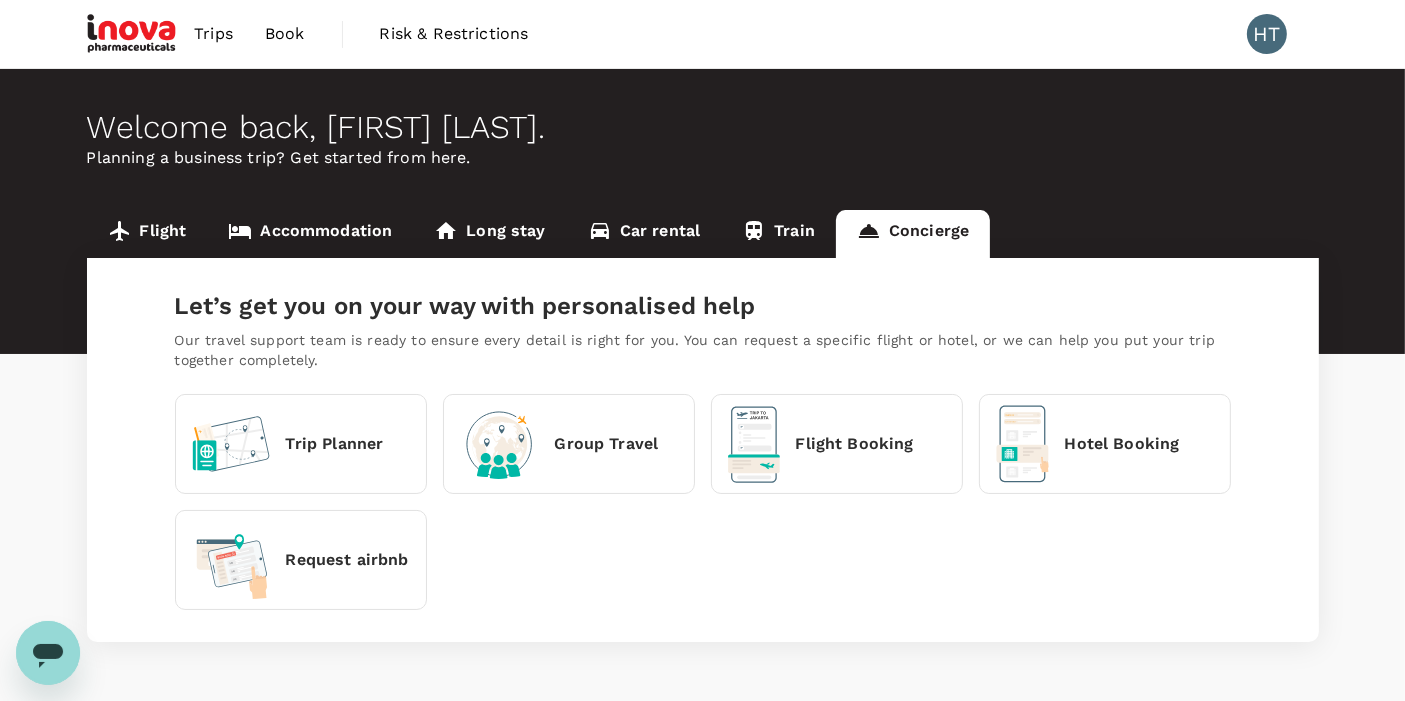 scroll, scrollTop: 65, scrollLeft: 0, axis: vertical 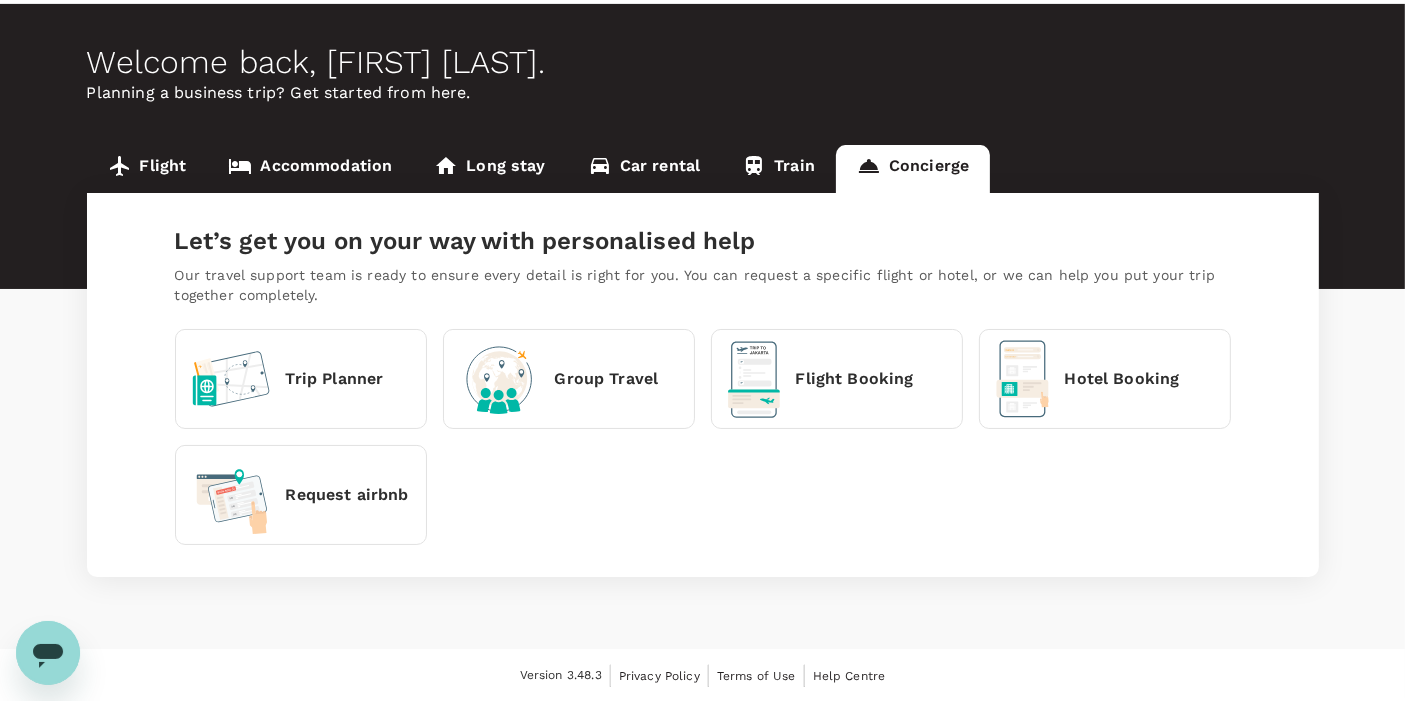 click on "Trip Planner" at bounding box center (288, 379) 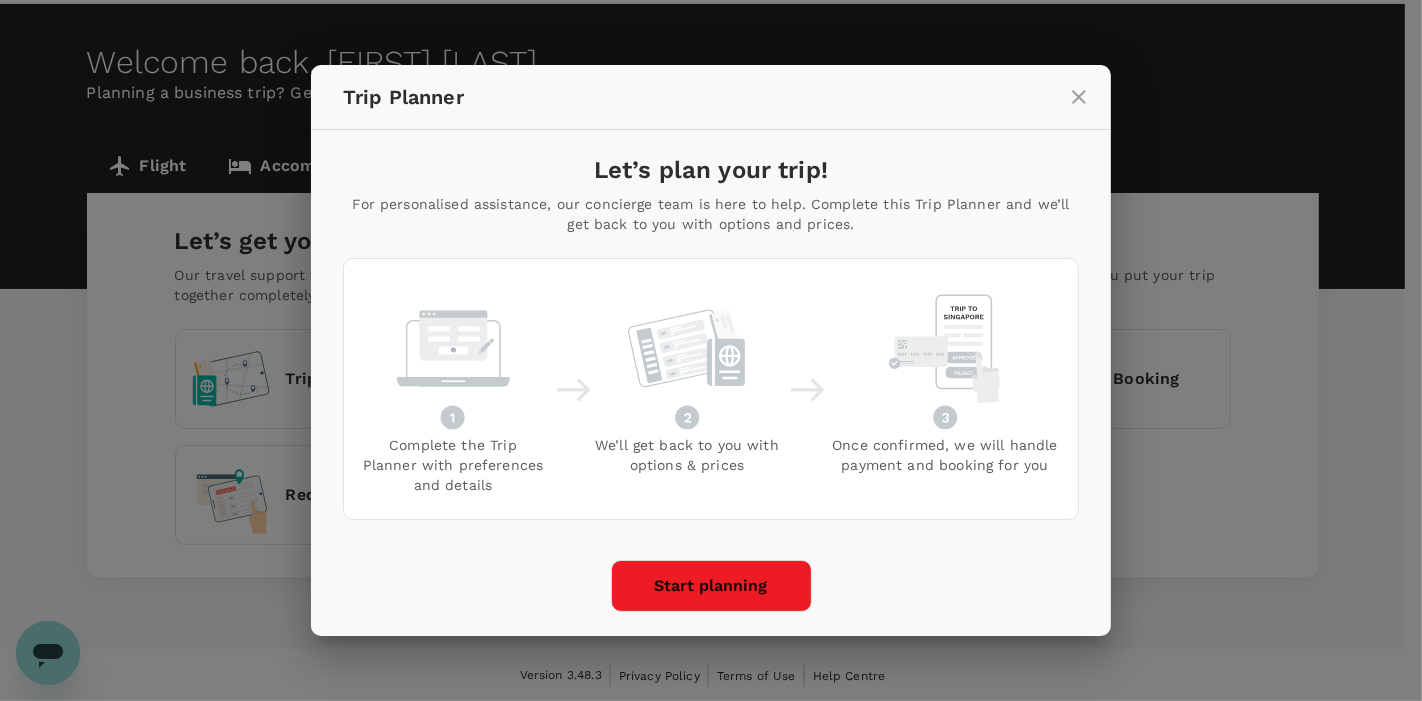 click 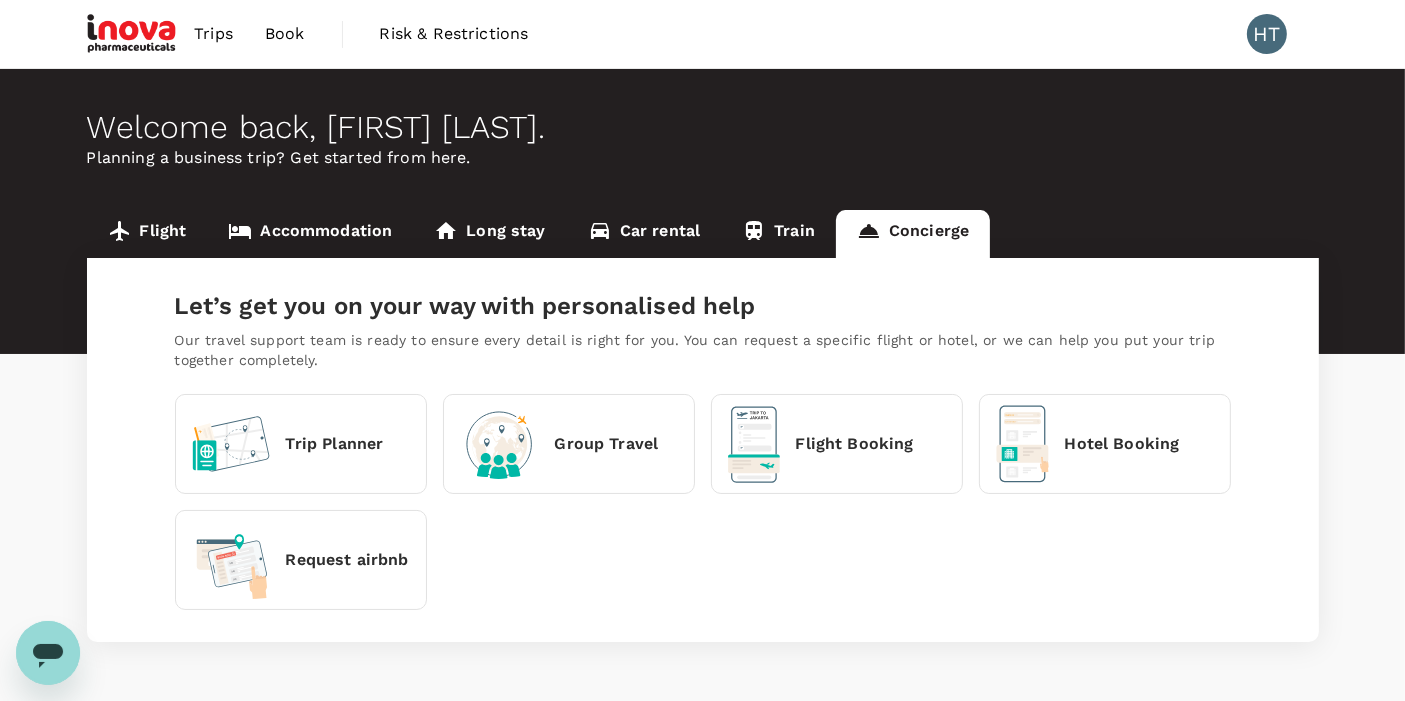 scroll, scrollTop: 65, scrollLeft: 0, axis: vertical 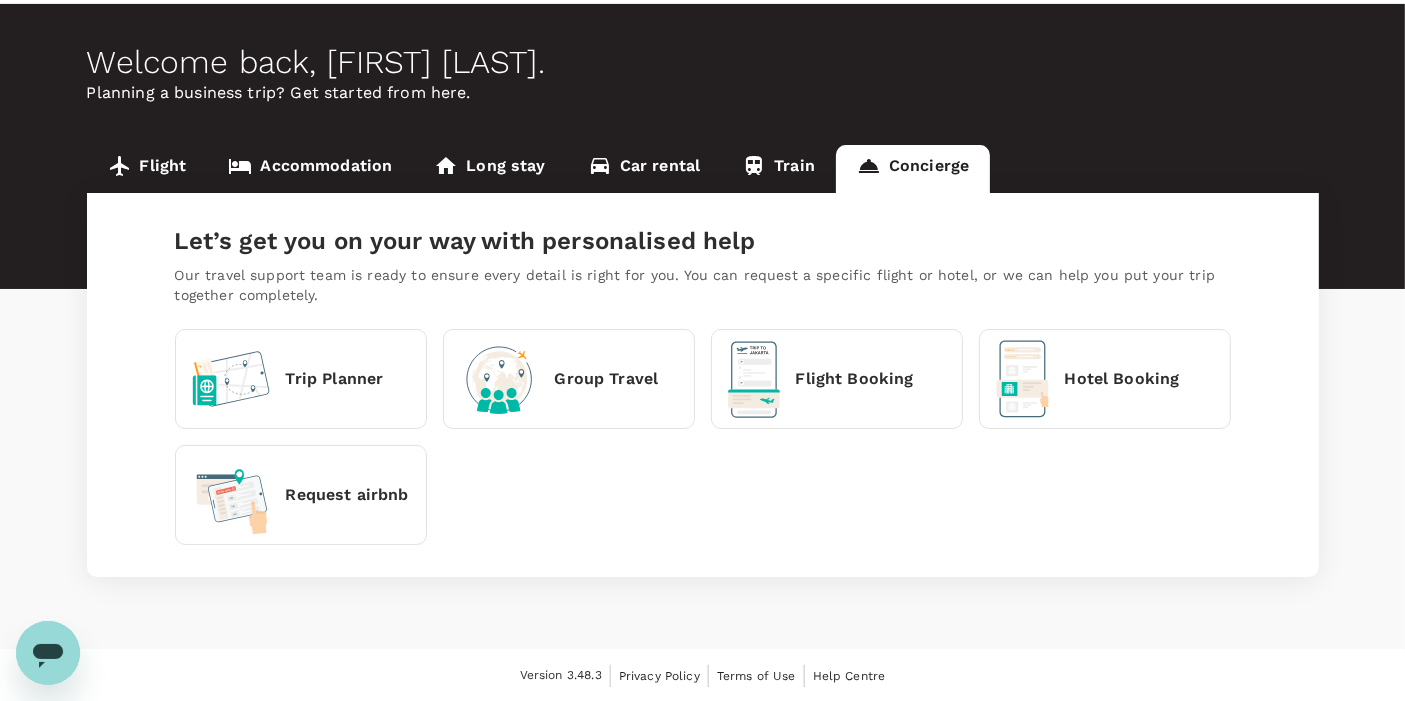 click on "Accommodation" at bounding box center (310, 169) 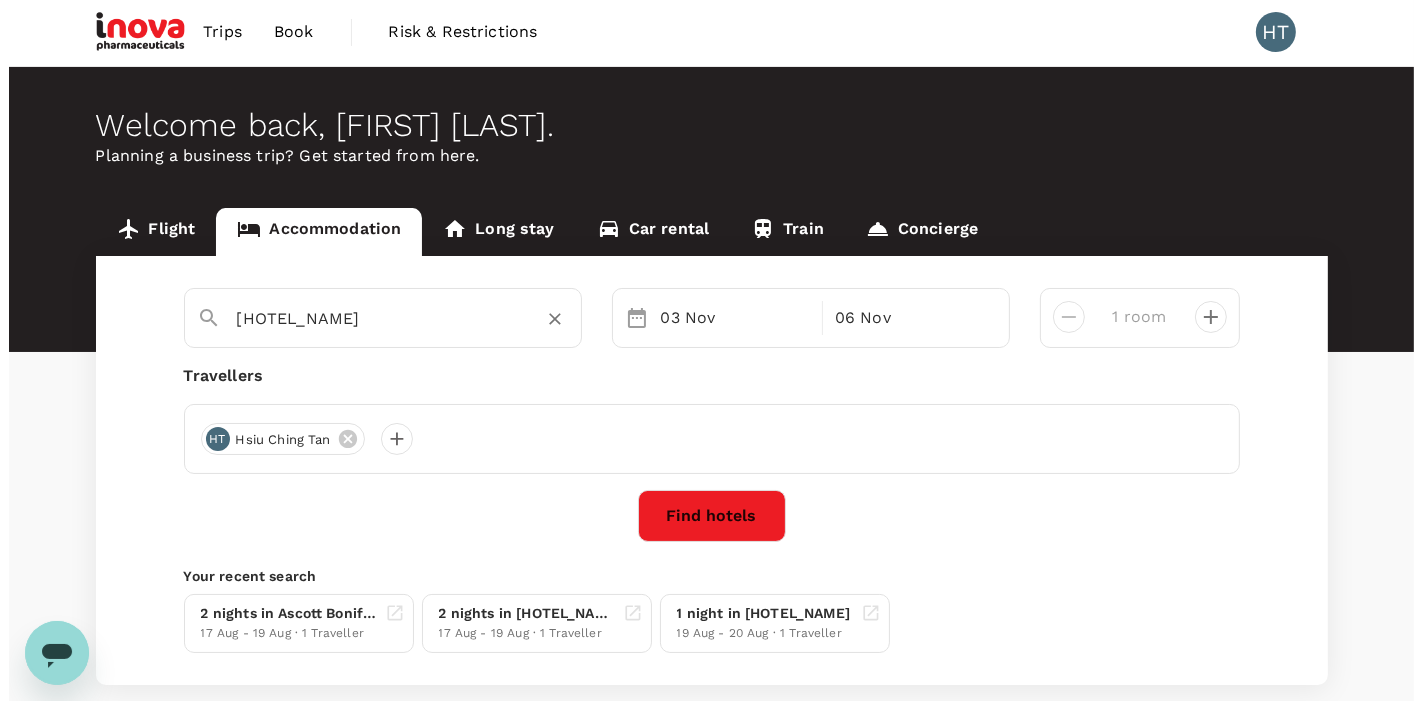 scroll, scrollTop: 0, scrollLeft: 0, axis: both 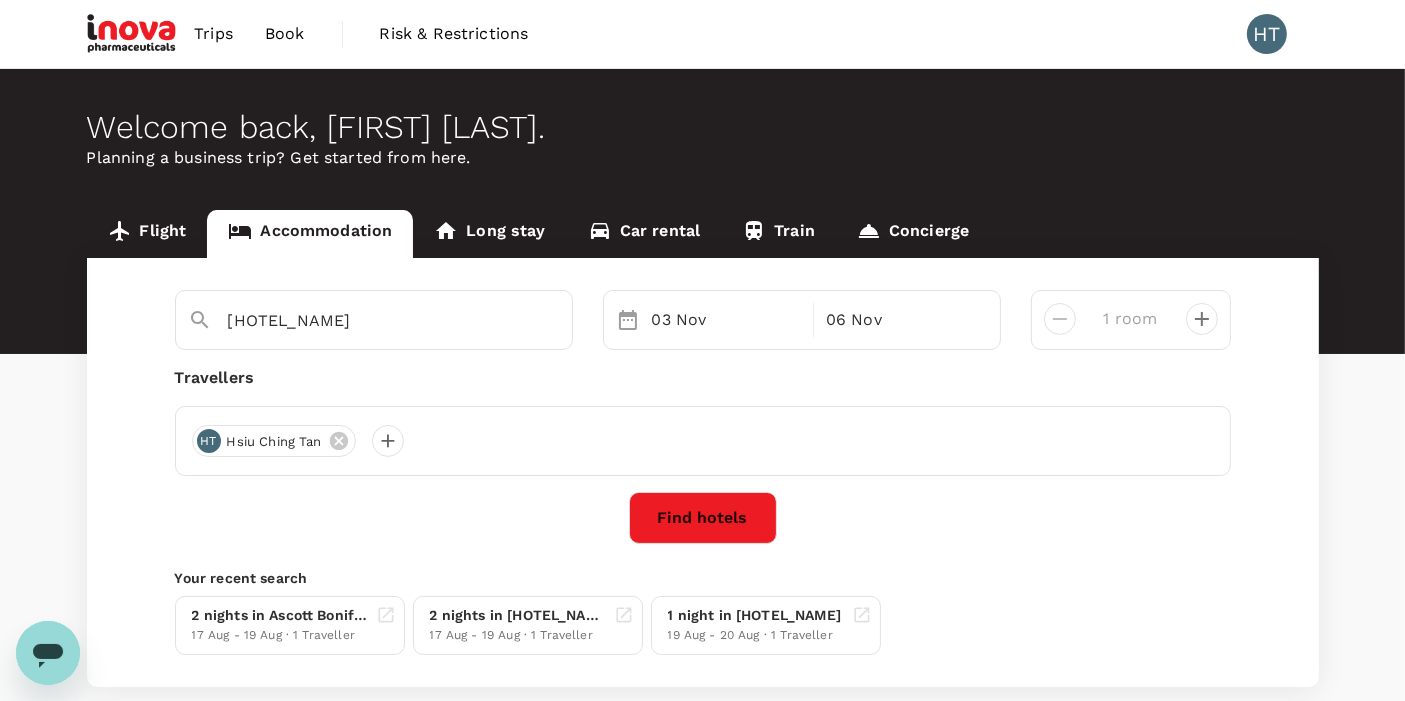 click on "Book" at bounding box center (285, 34) 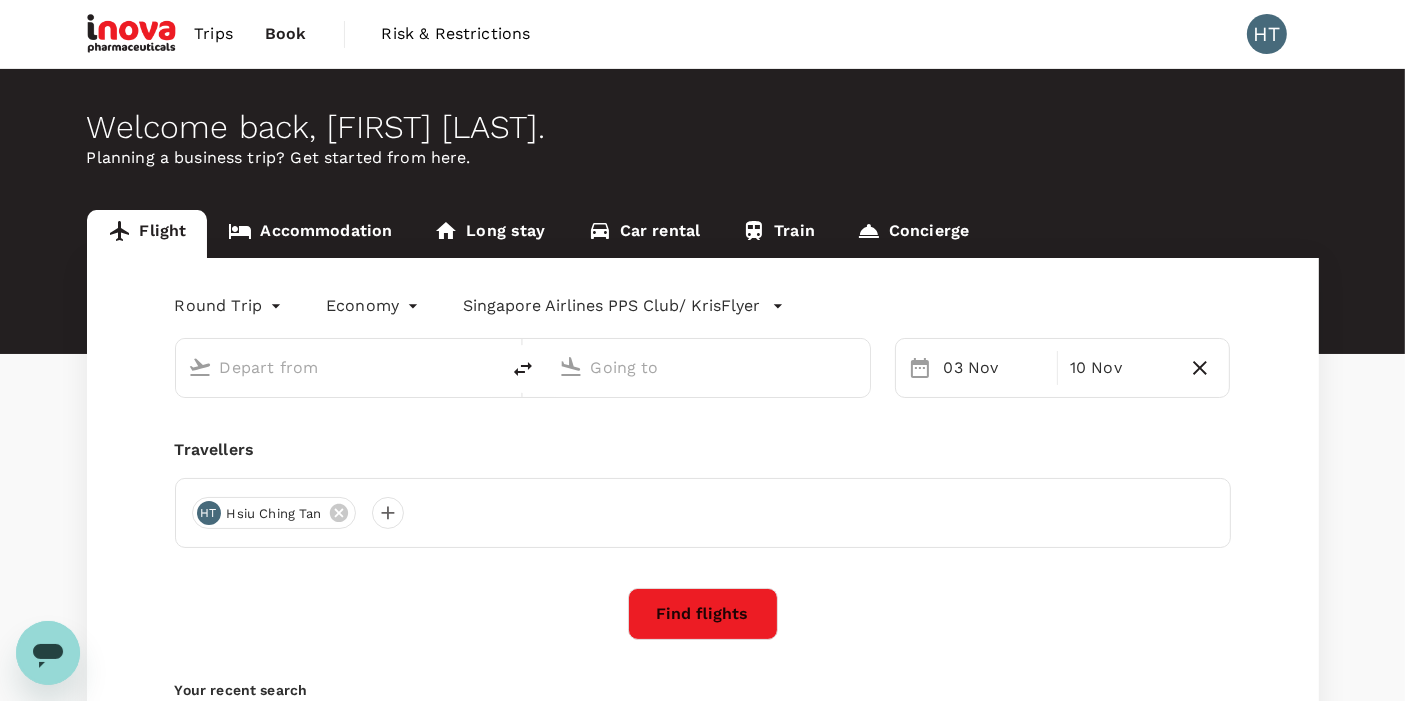 click on "Trips" at bounding box center [213, 34] 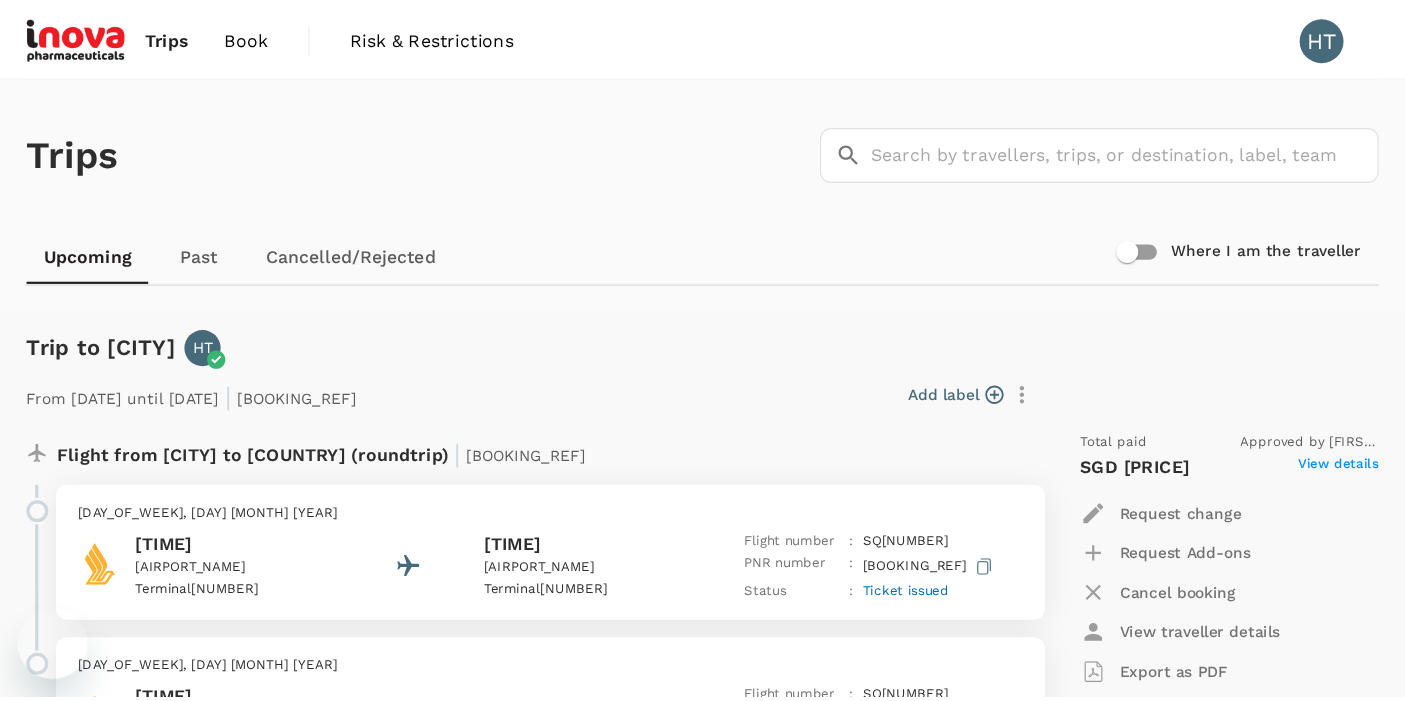 scroll, scrollTop: 0, scrollLeft: 0, axis: both 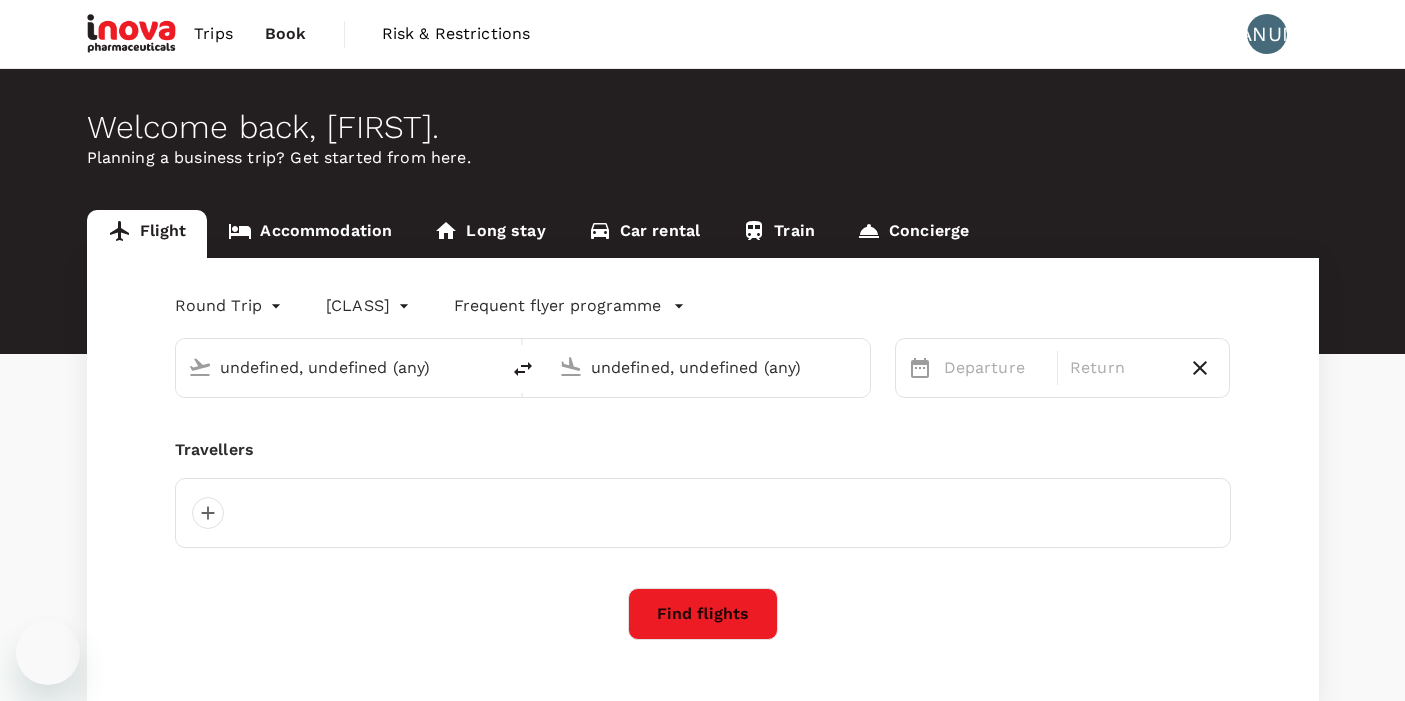 type on "[CITY] ([ALPHANUMERIC])" 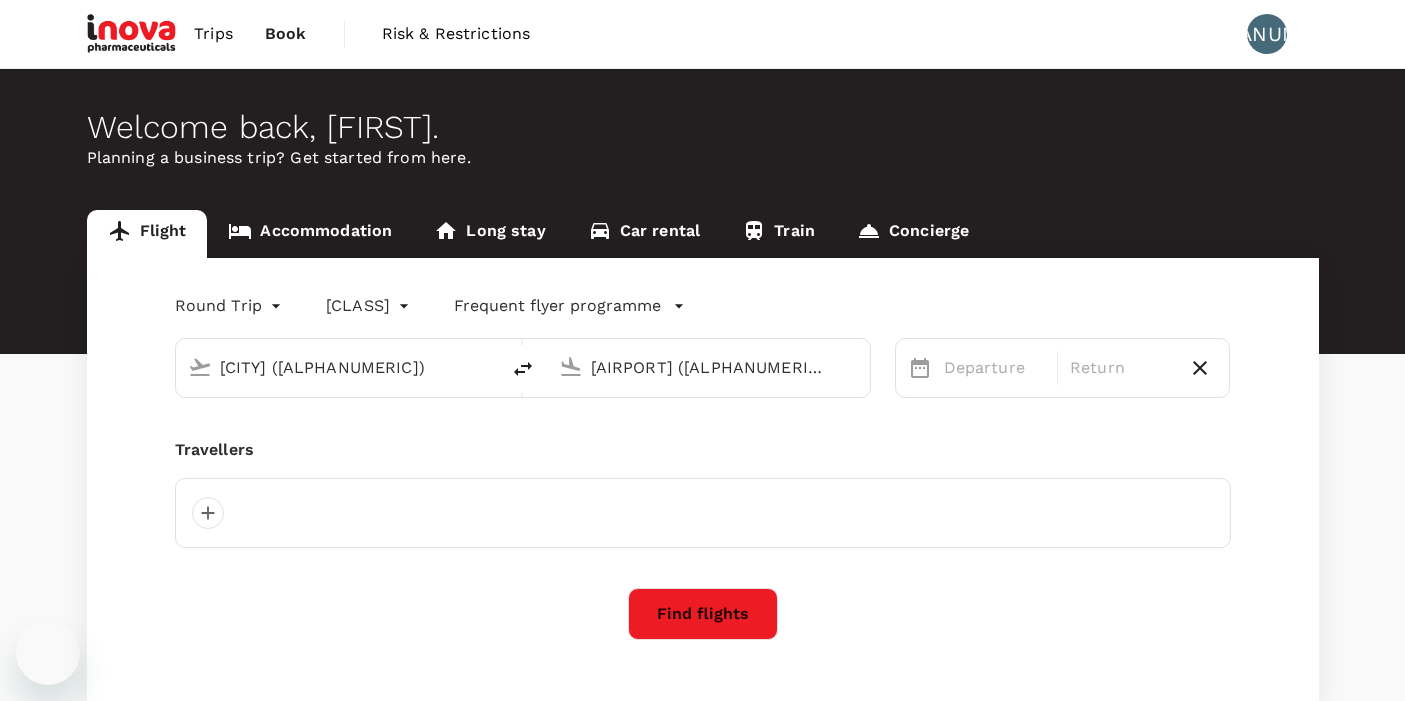 type 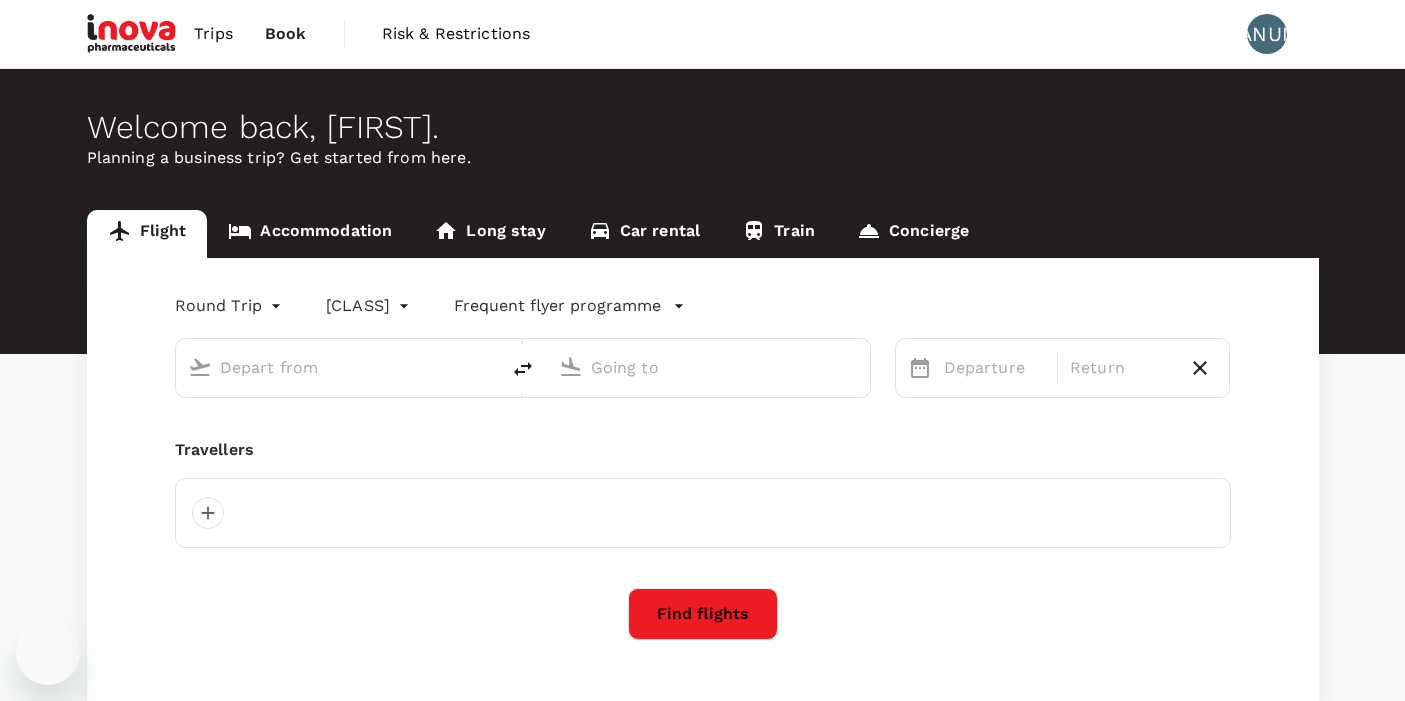 scroll, scrollTop: 0, scrollLeft: 0, axis: both 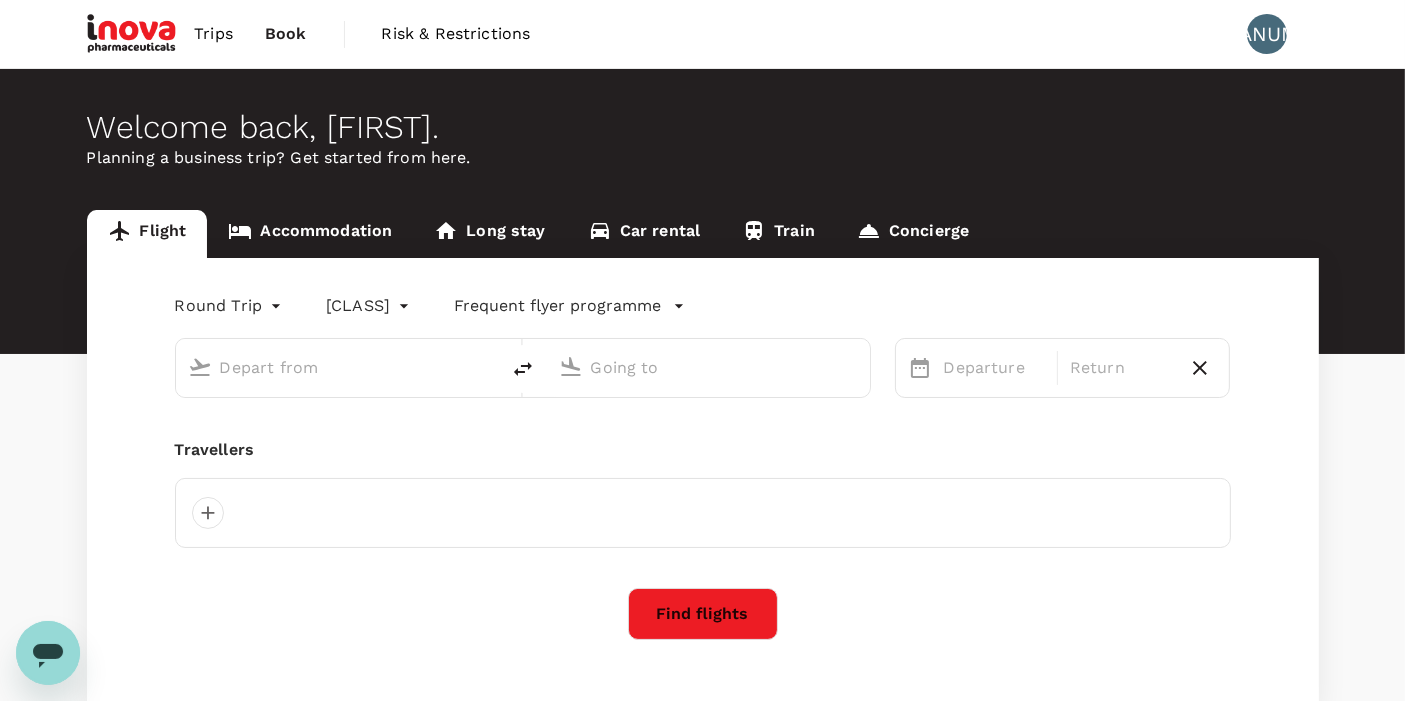 type on "[CITY] ([ALPHANUMERIC])" 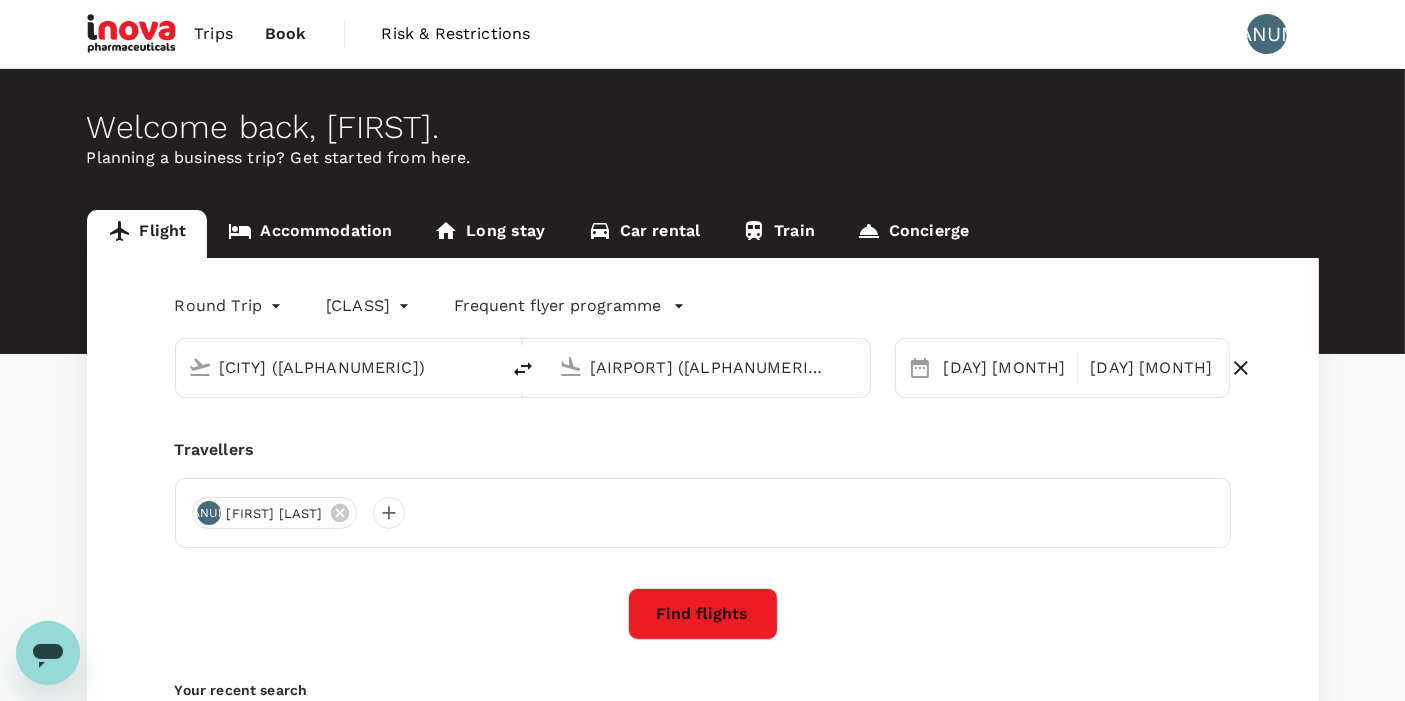 type 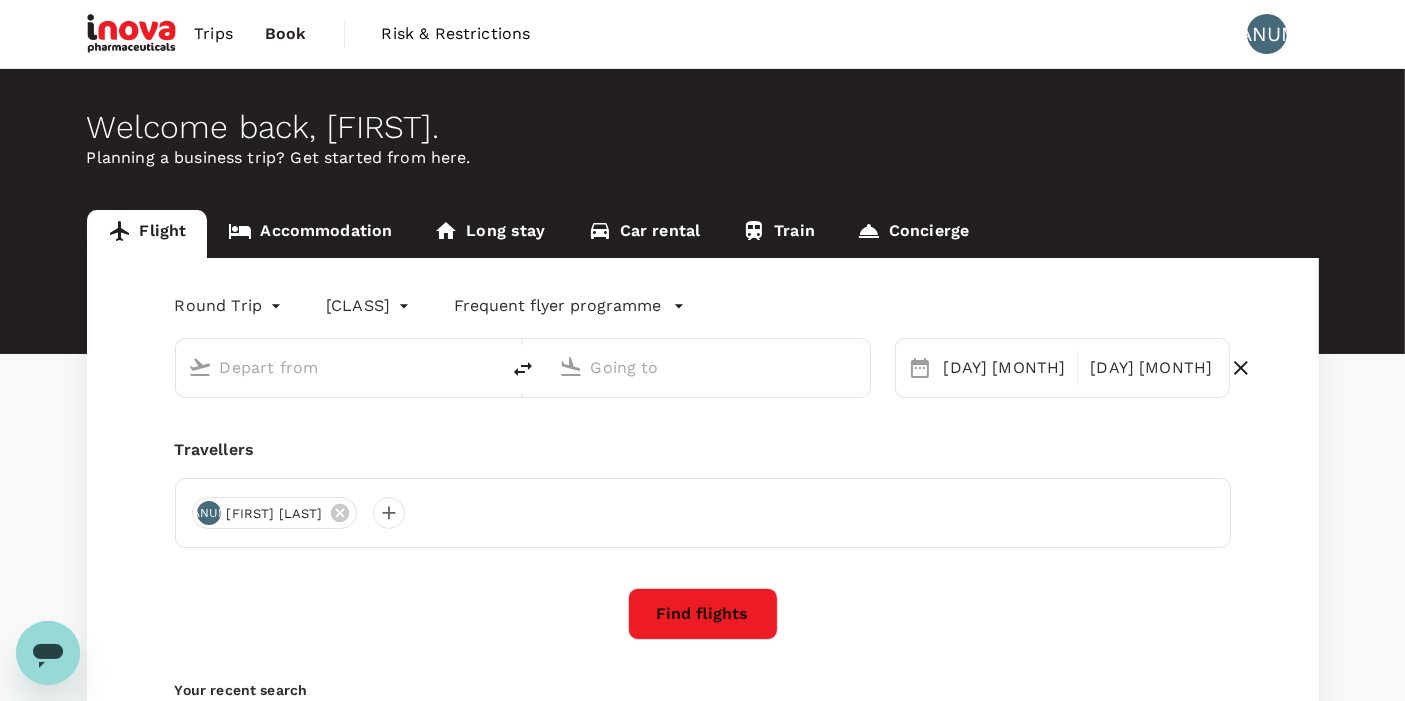 scroll, scrollTop: 0, scrollLeft: 0, axis: both 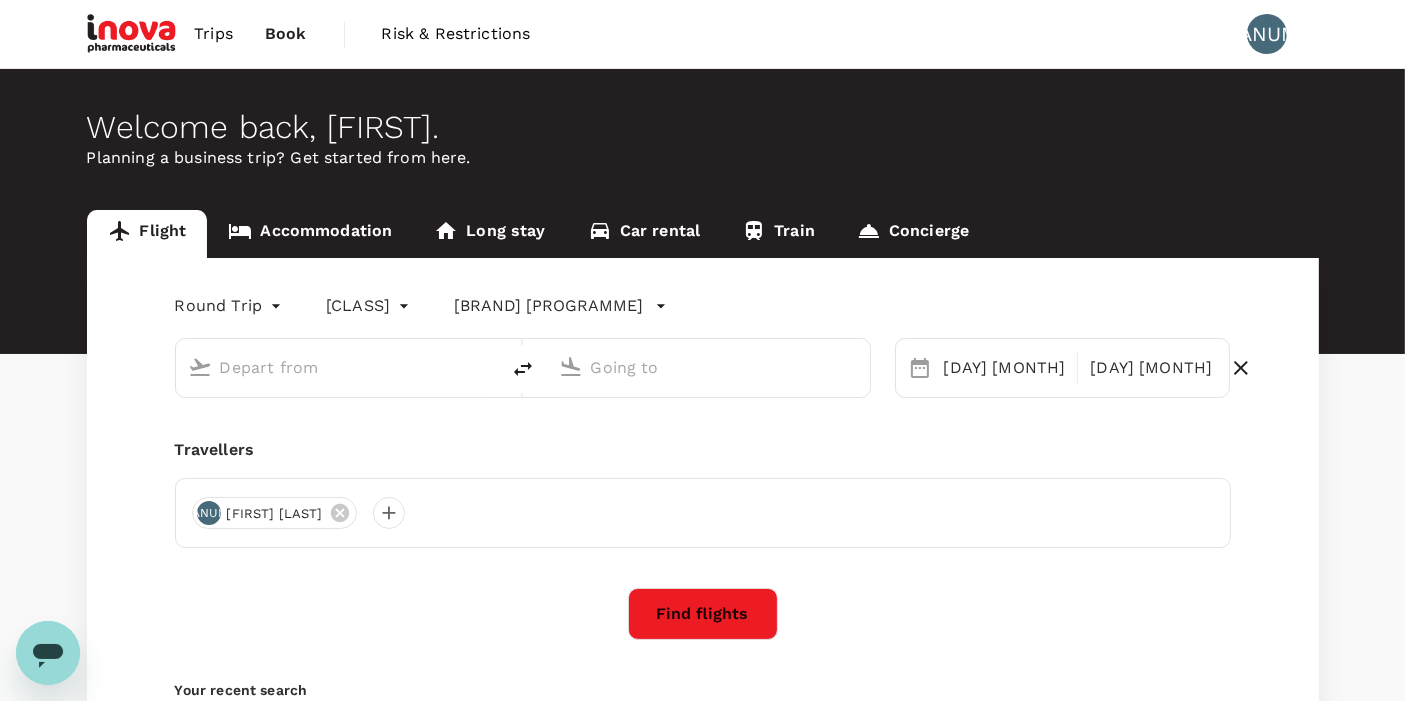 type on "[CITY] ([ALPHANUMERIC])" 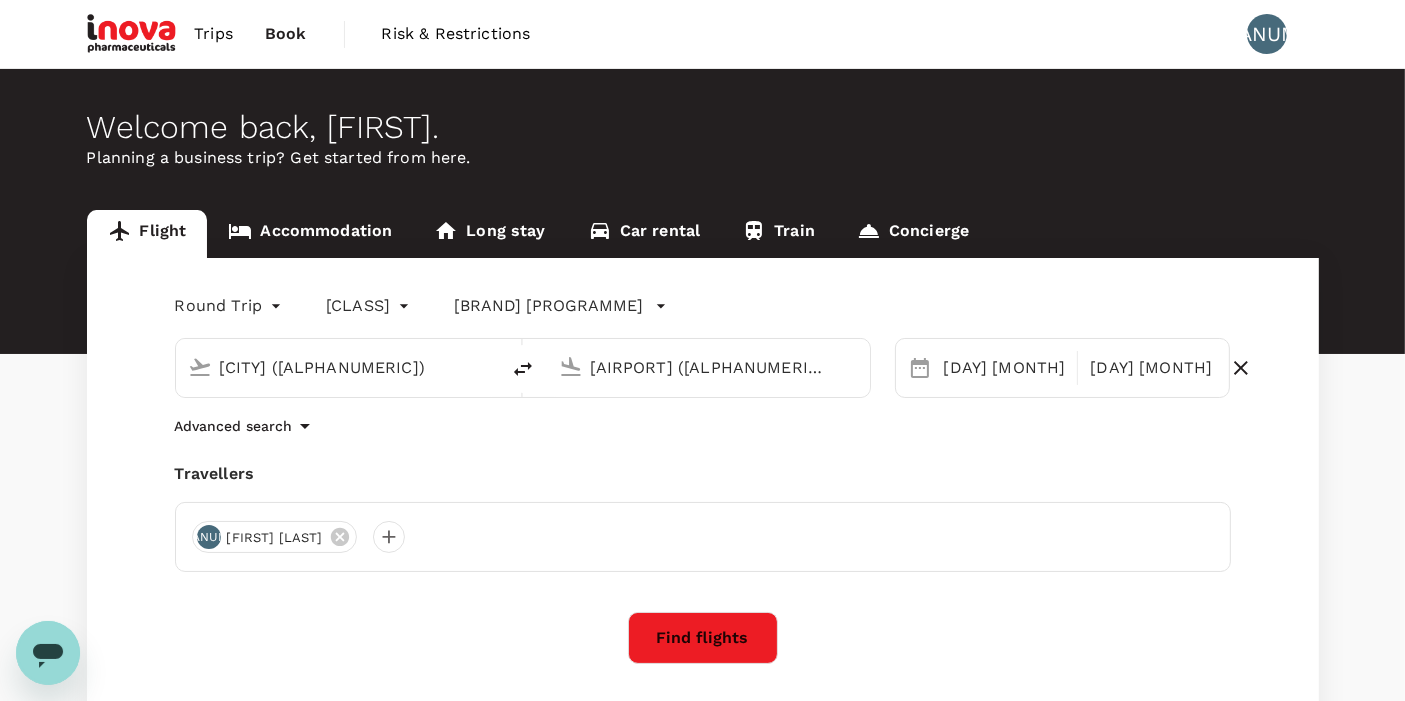 click on "Trips" at bounding box center (213, 34) 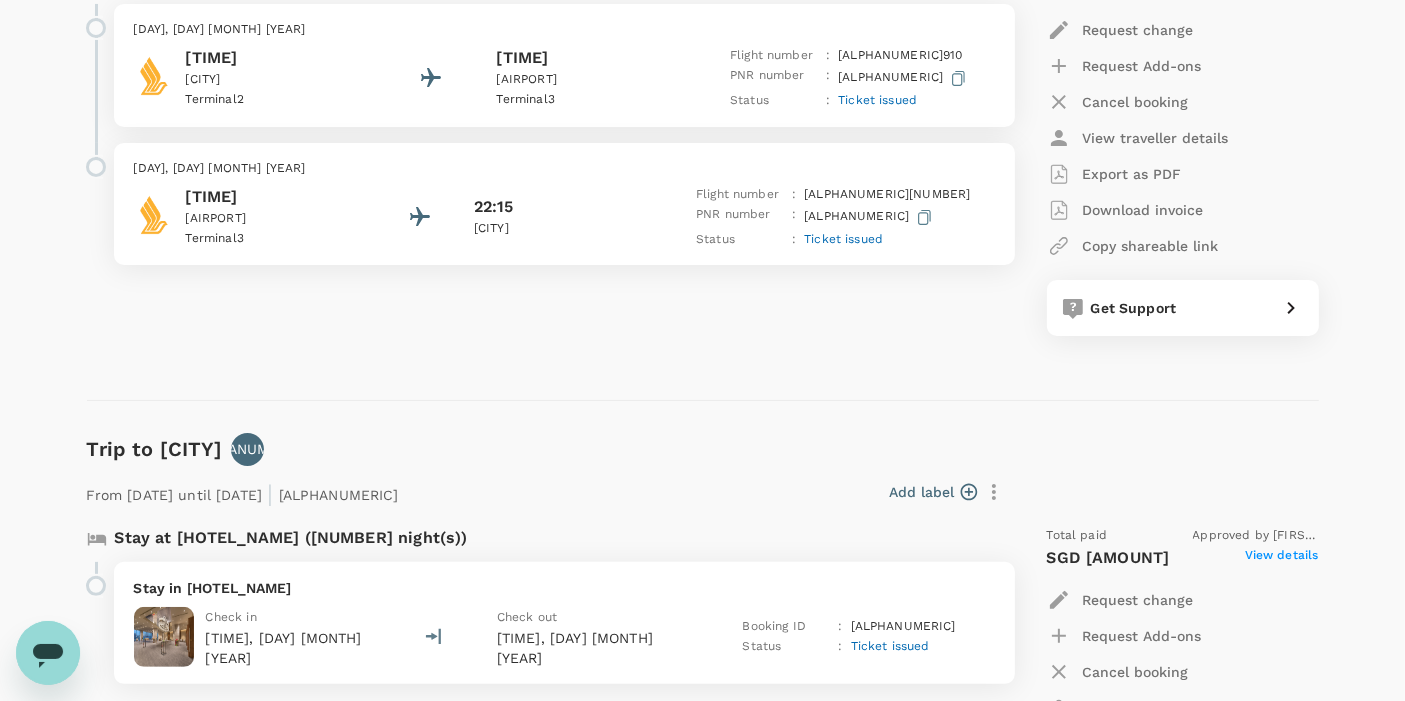 scroll, scrollTop: 555, scrollLeft: 0, axis: vertical 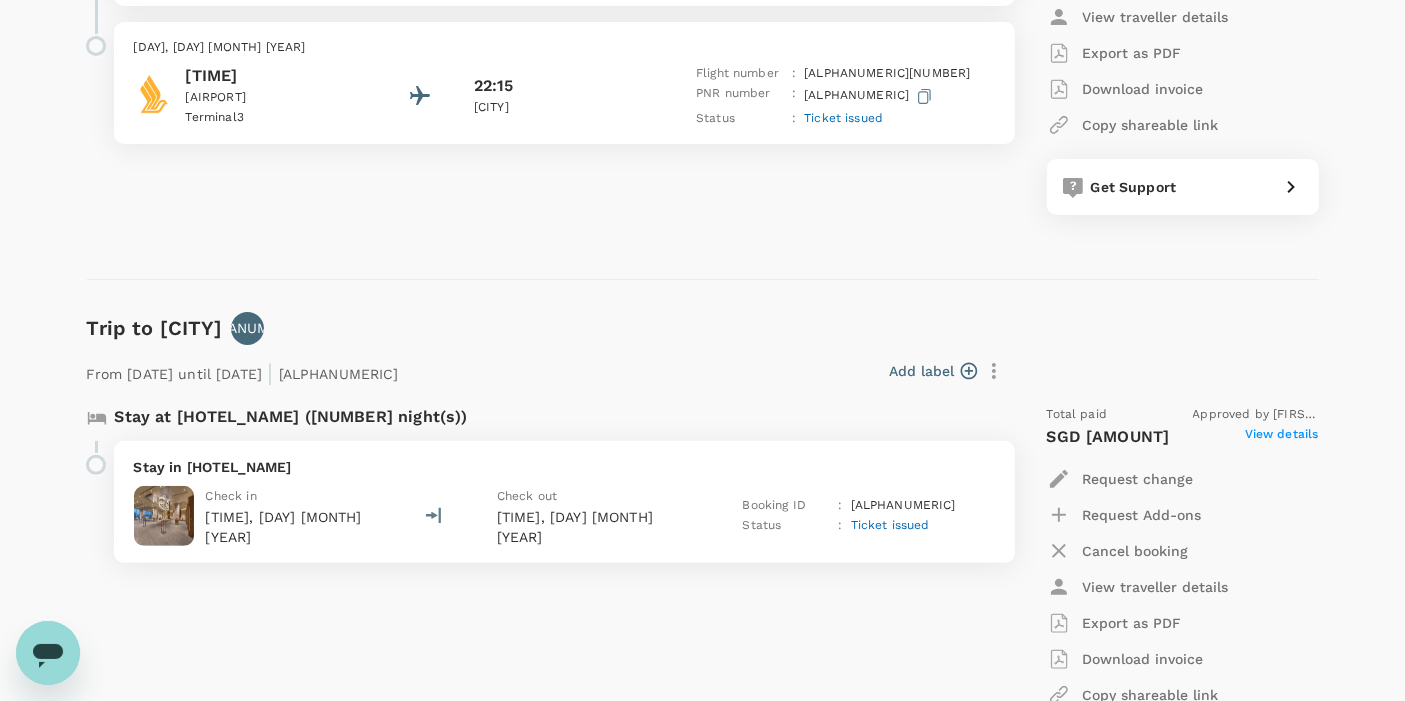 click on "Stay in [HOTEL_NAME]" at bounding box center [564, 467] 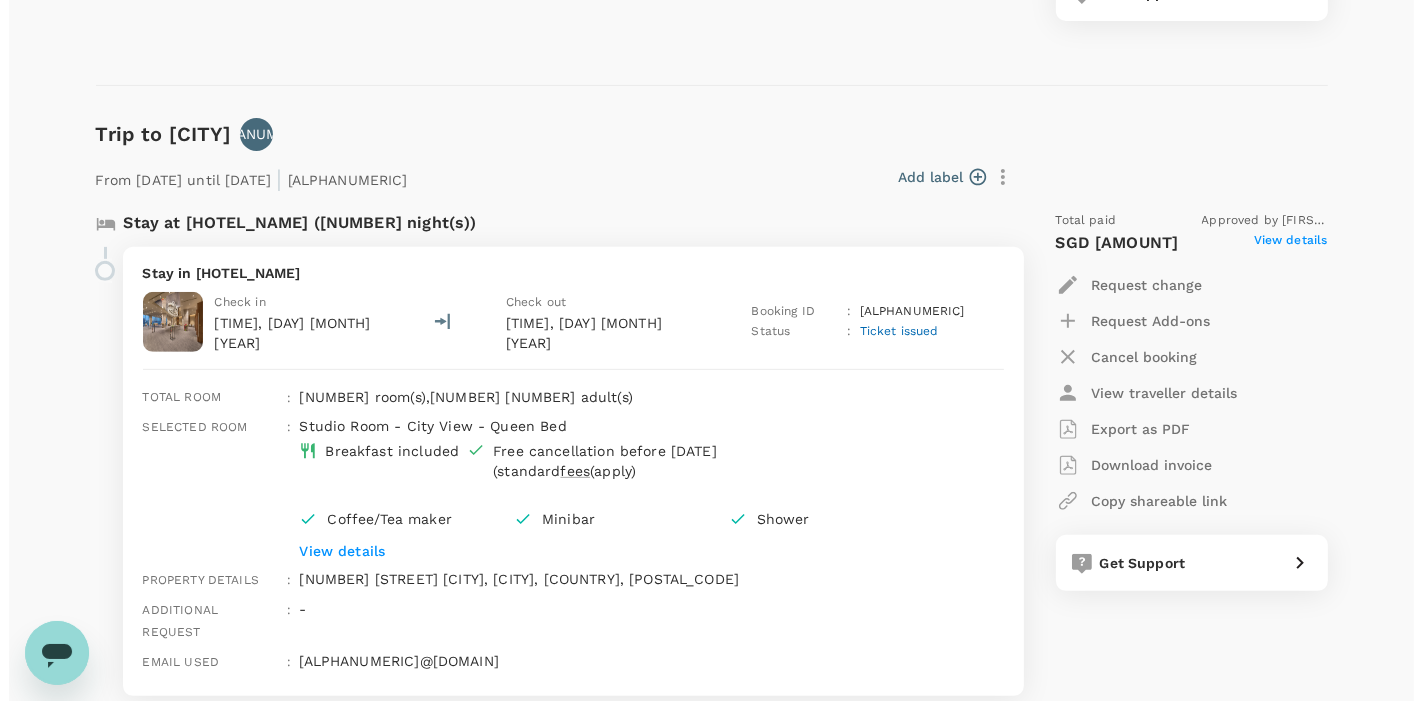 scroll, scrollTop: 777, scrollLeft: 0, axis: vertical 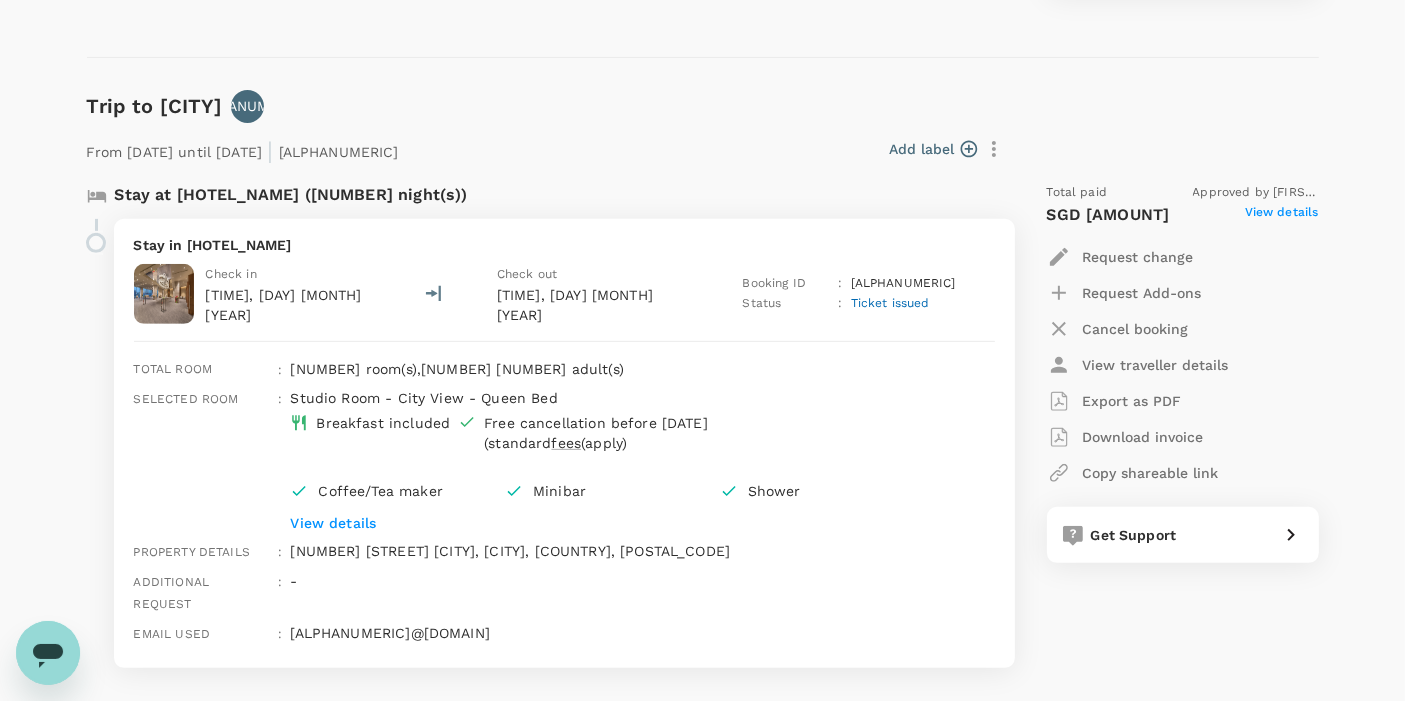click on "View details" at bounding box center [612, 523] 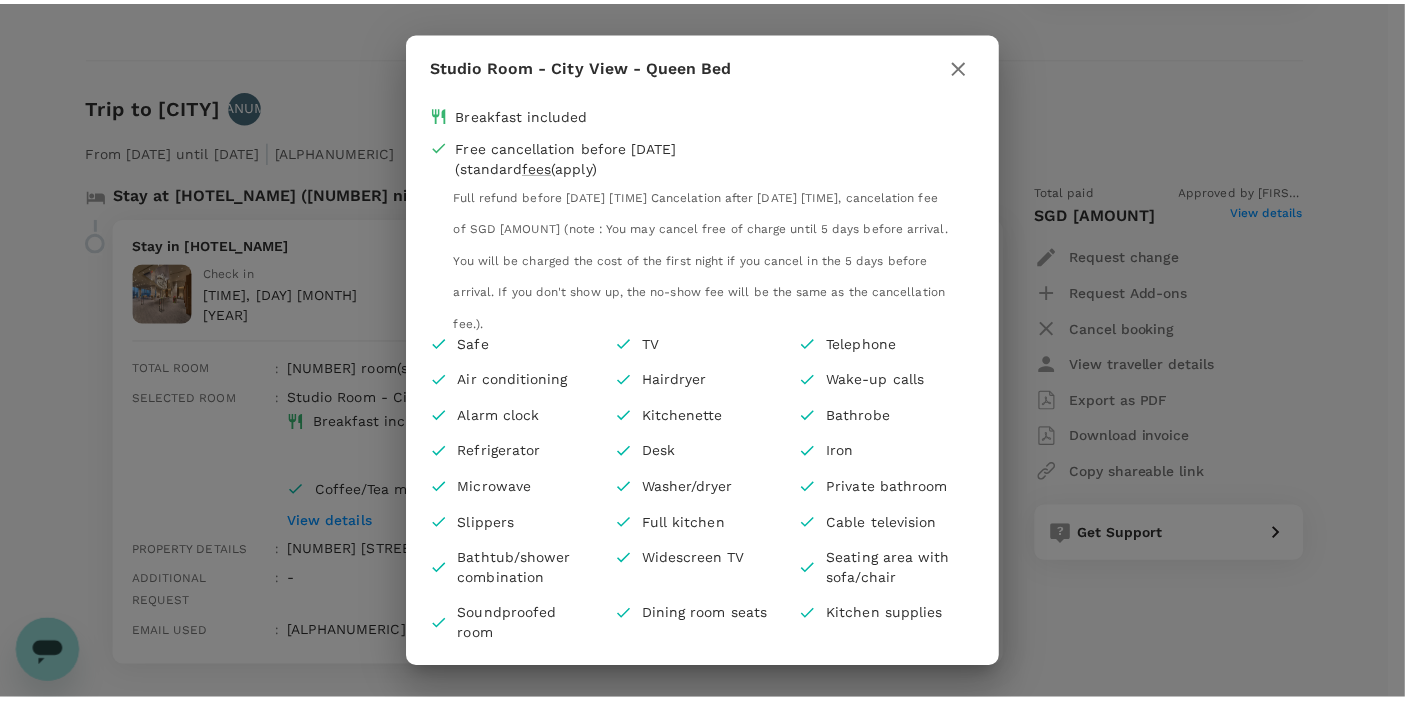 scroll, scrollTop: 147, scrollLeft: 0, axis: vertical 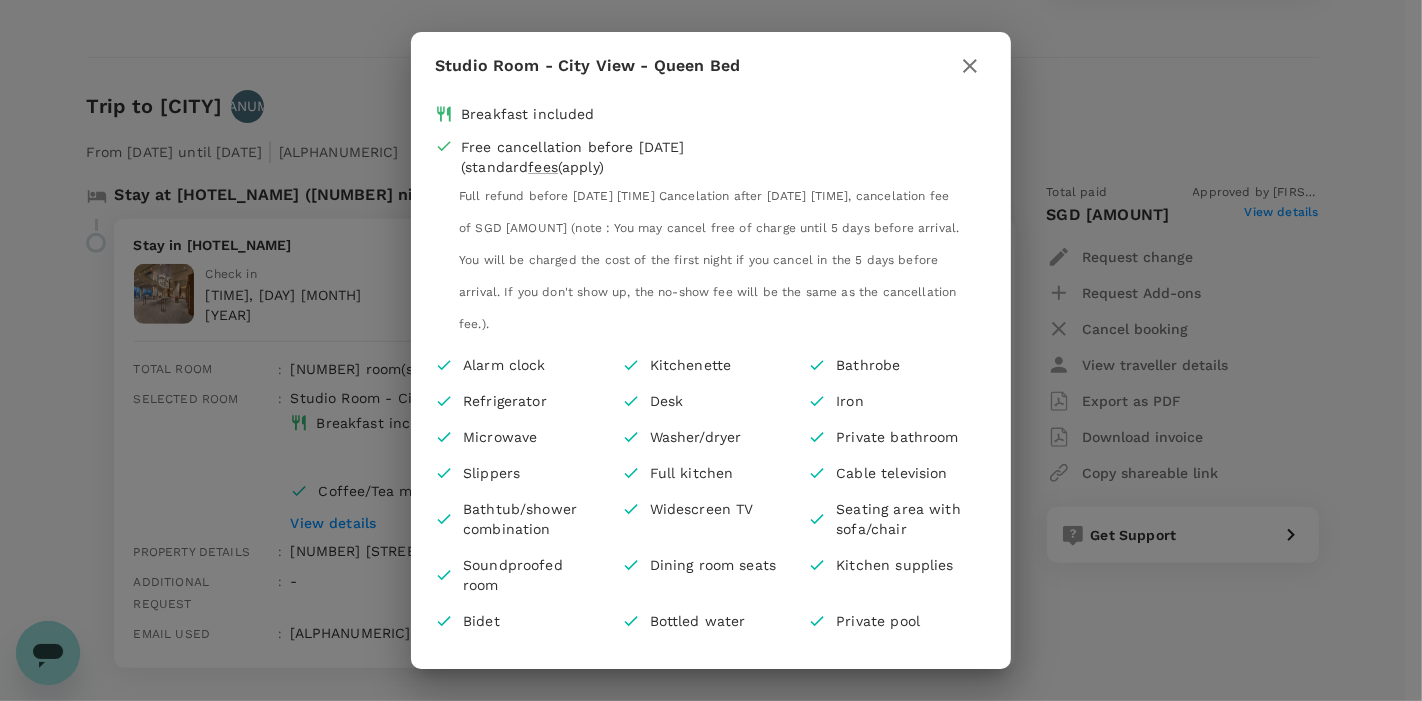 click at bounding box center [970, 66] 